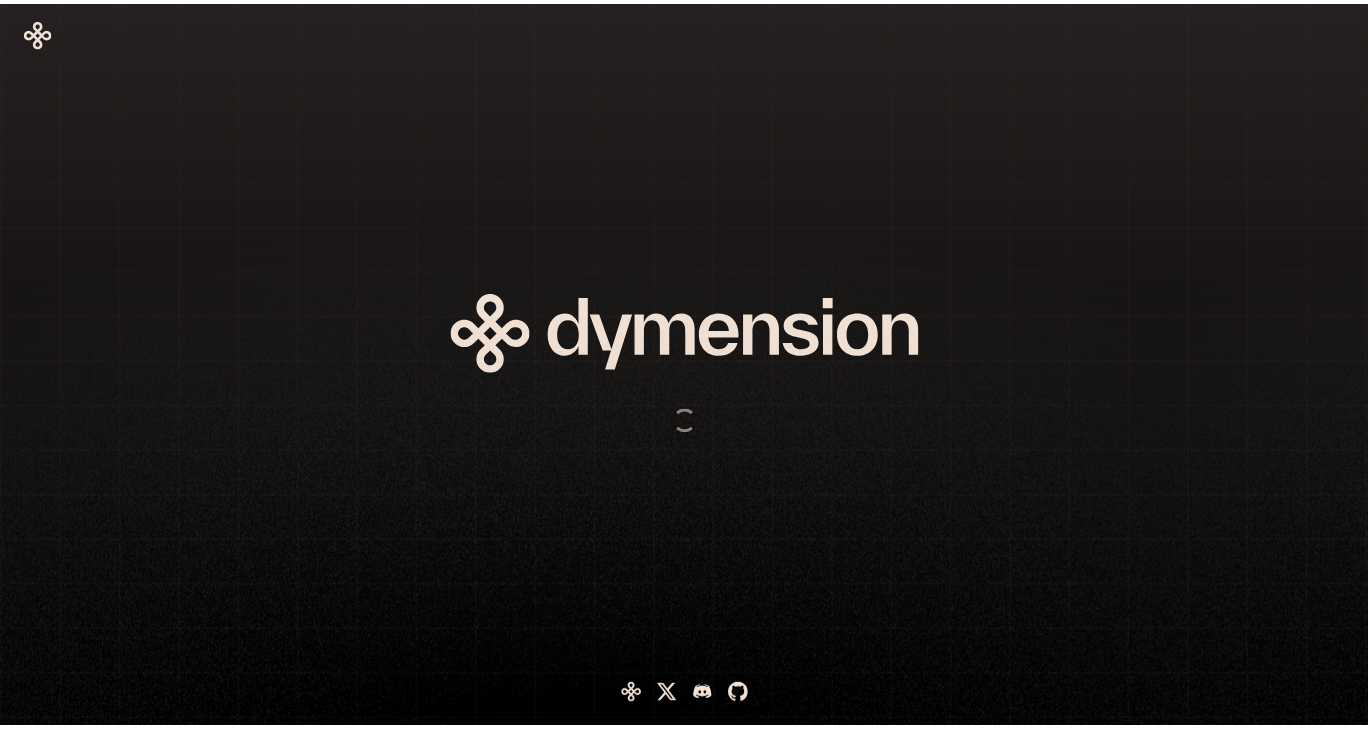 scroll, scrollTop: 0, scrollLeft: 0, axis: both 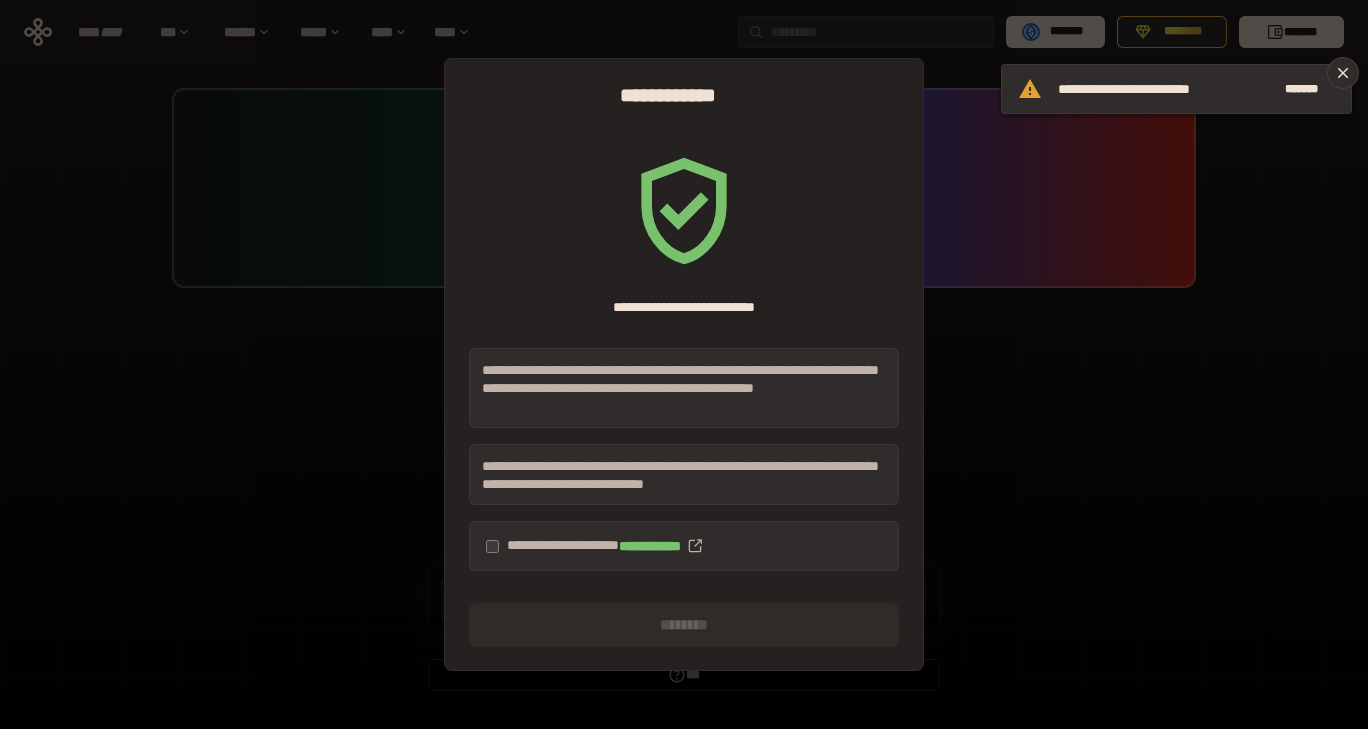 click on "**********" at bounding box center [684, 546] 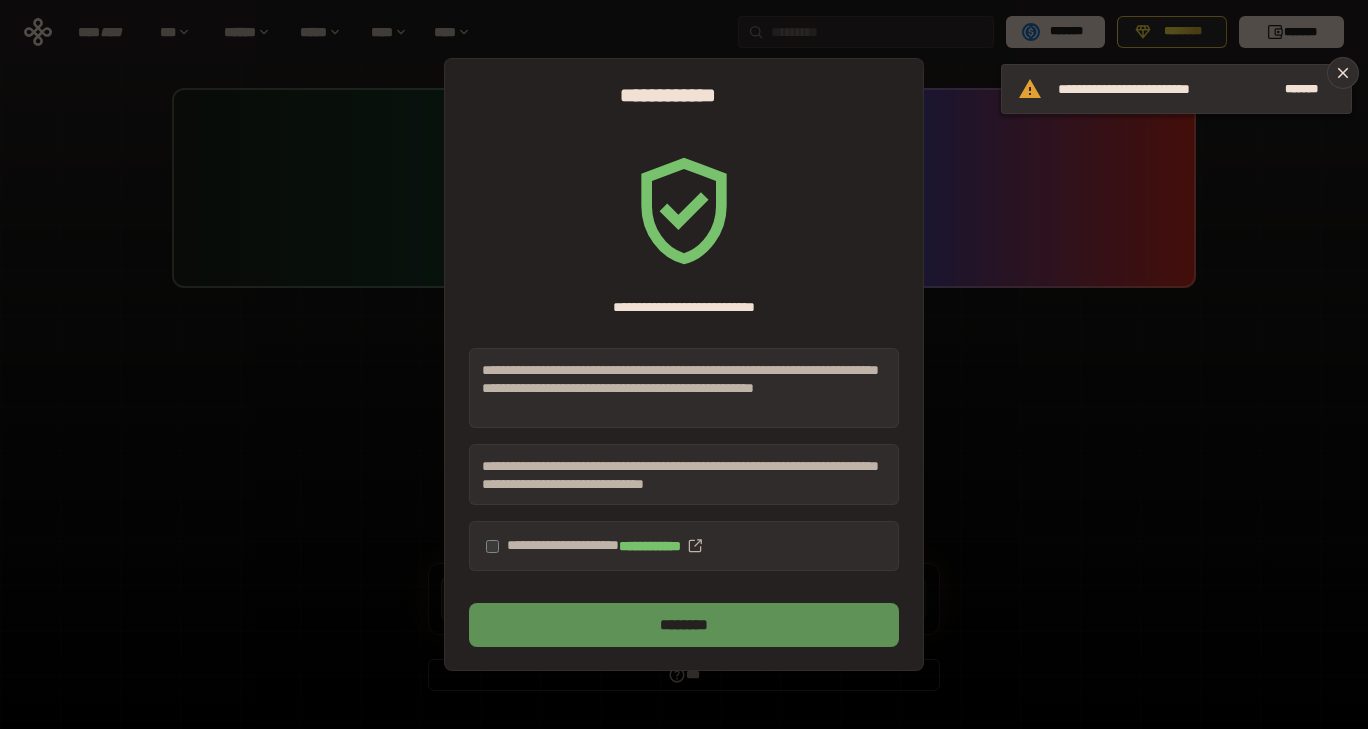 click on "********" at bounding box center [684, 625] 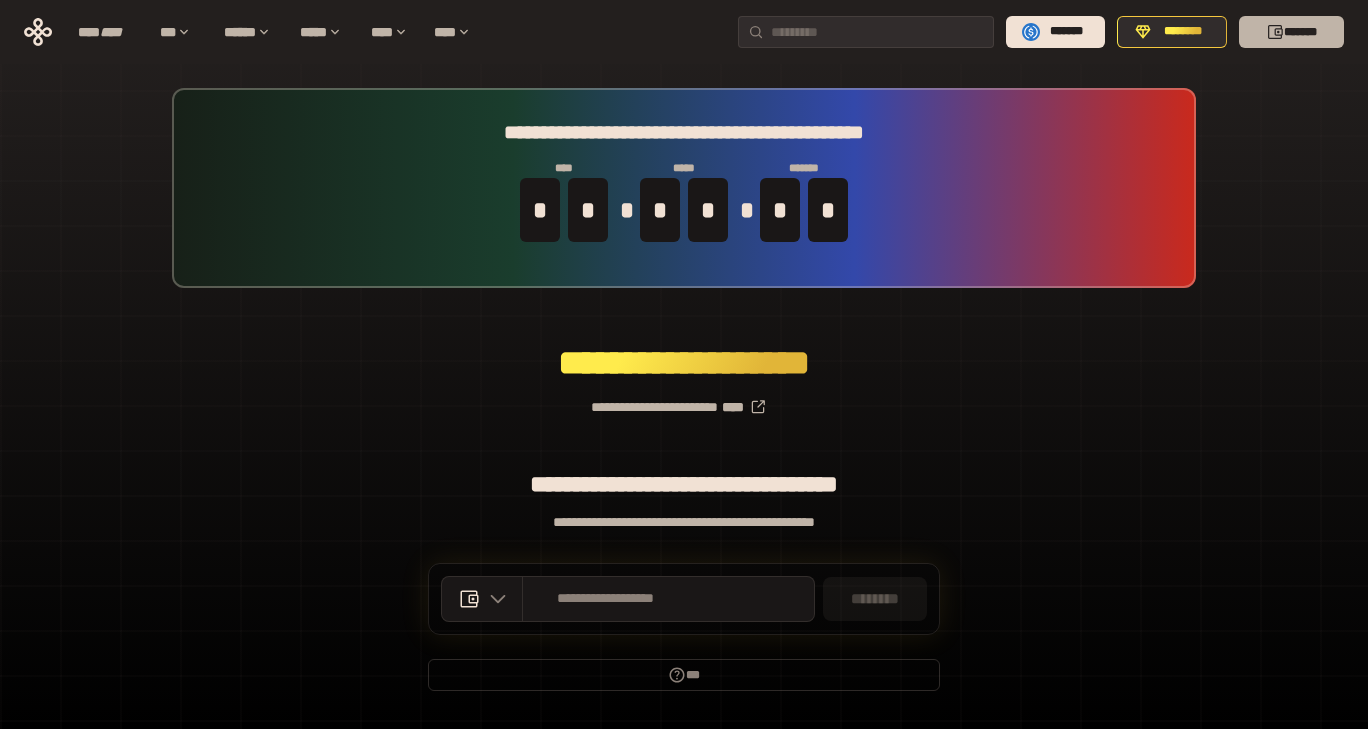 click on "*******" at bounding box center (1291, 32) 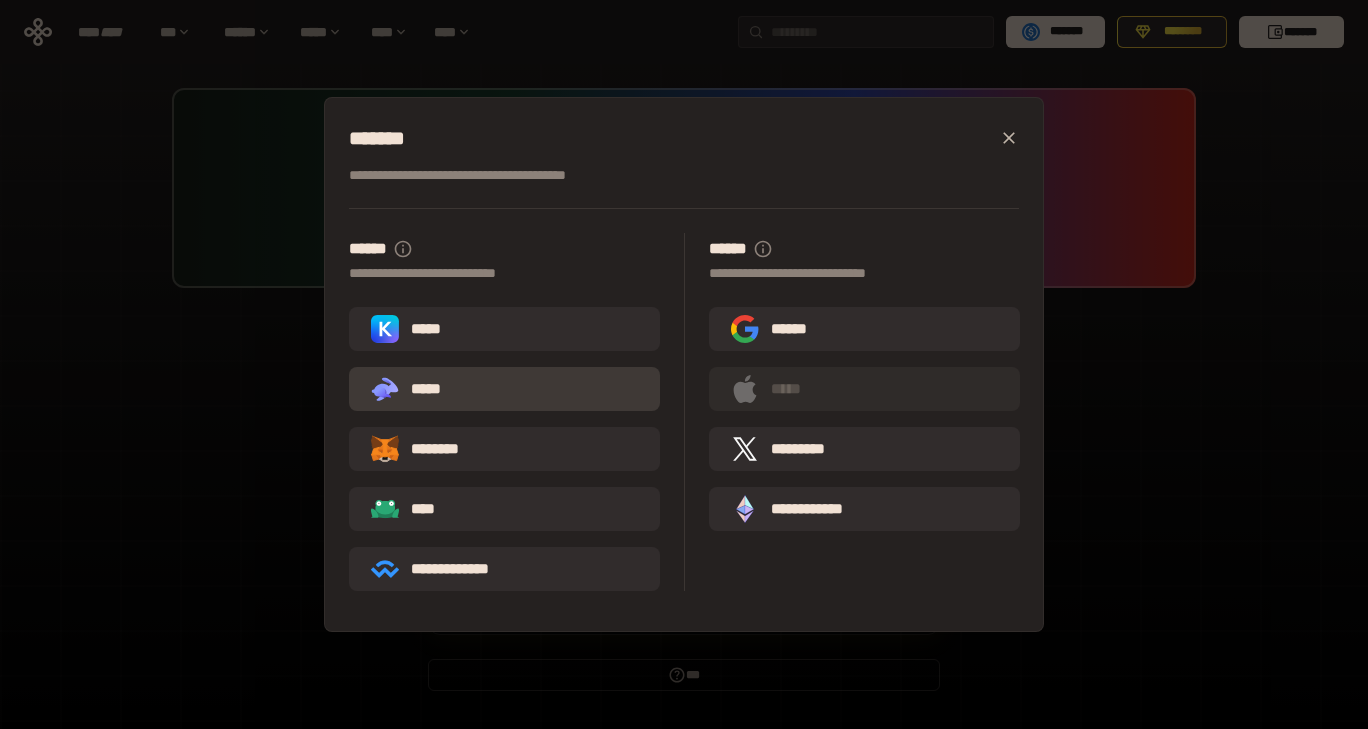click on ".st0{fill:url(#SVGID_1_);}
.st1{fill-rule:evenodd;clip-rule:evenodd;fill:url(#SVGID_00000161597173617360504640000012432366591255278478_);}
.st2{fill-rule:evenodd;clip-rule:evenodd;fill:url(#SVGID_00000021803777515098205300000017382971856690286485_);}
.st3{fill:url(#SVGID_00000031192219548086493050000012287181694732331425_);}
*****" at bounding box center [414, 389] 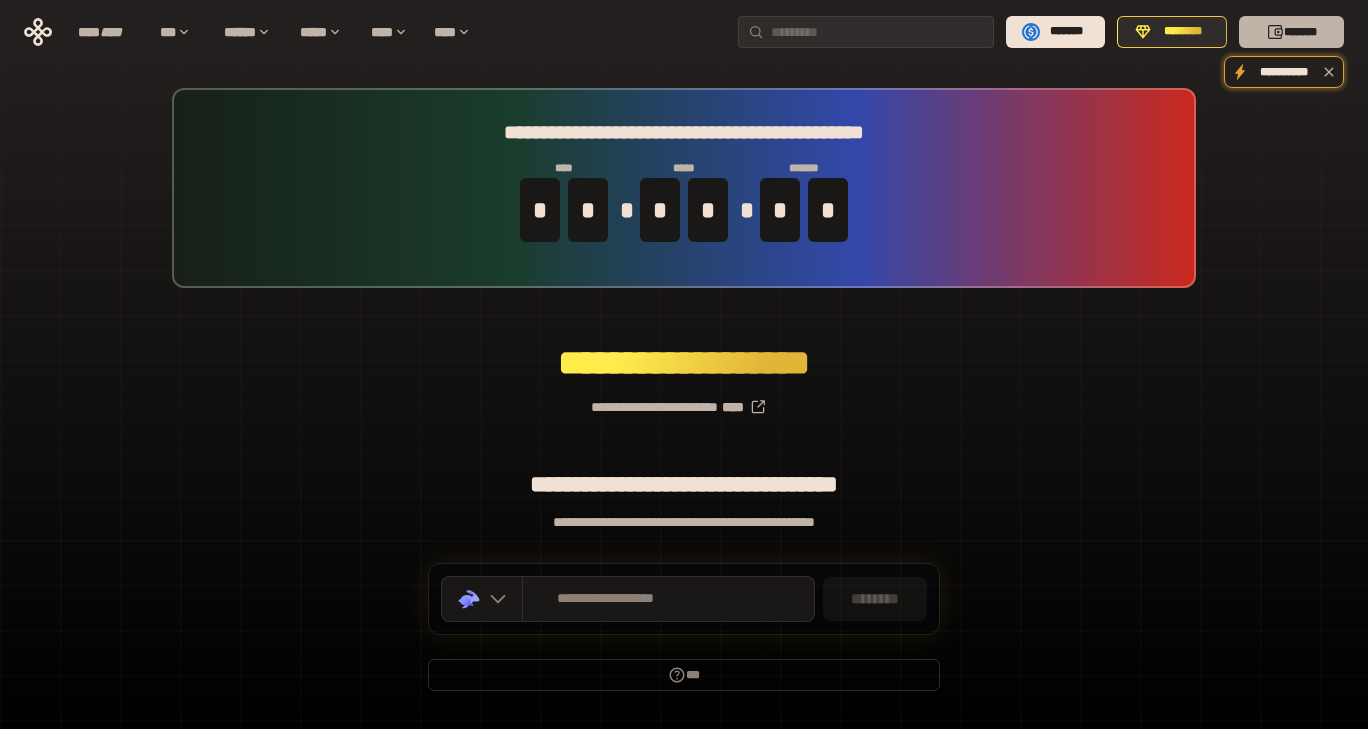 click on "*******" at bounding box center [1291, 32] 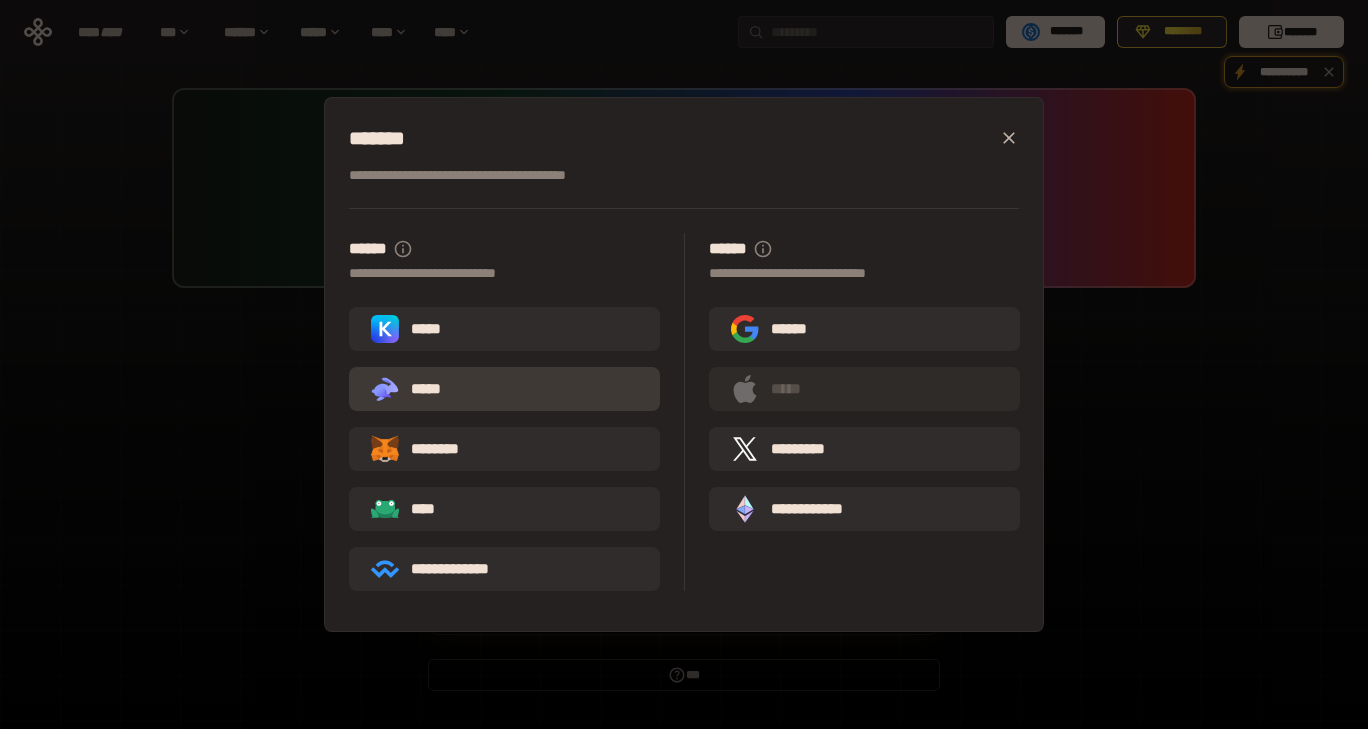 click on ".st0{fill:url(#SVGID_1_);}
.st1{fill-rule:evenodd;clip-rule:evenodd;fill:url(#SVGID_00000161597173617360504640000012432366591255278478_);}
.st2{fill-rule:evenodd;clip-rule:evenodd;fill:url(#SVGID_00000021803777515098205300000017382971856690286485_);}
.st3{fill:url(#SVGID_00000031192219548086493050000012287181694732331425_);}
*****" at bounding box center [504, 389] 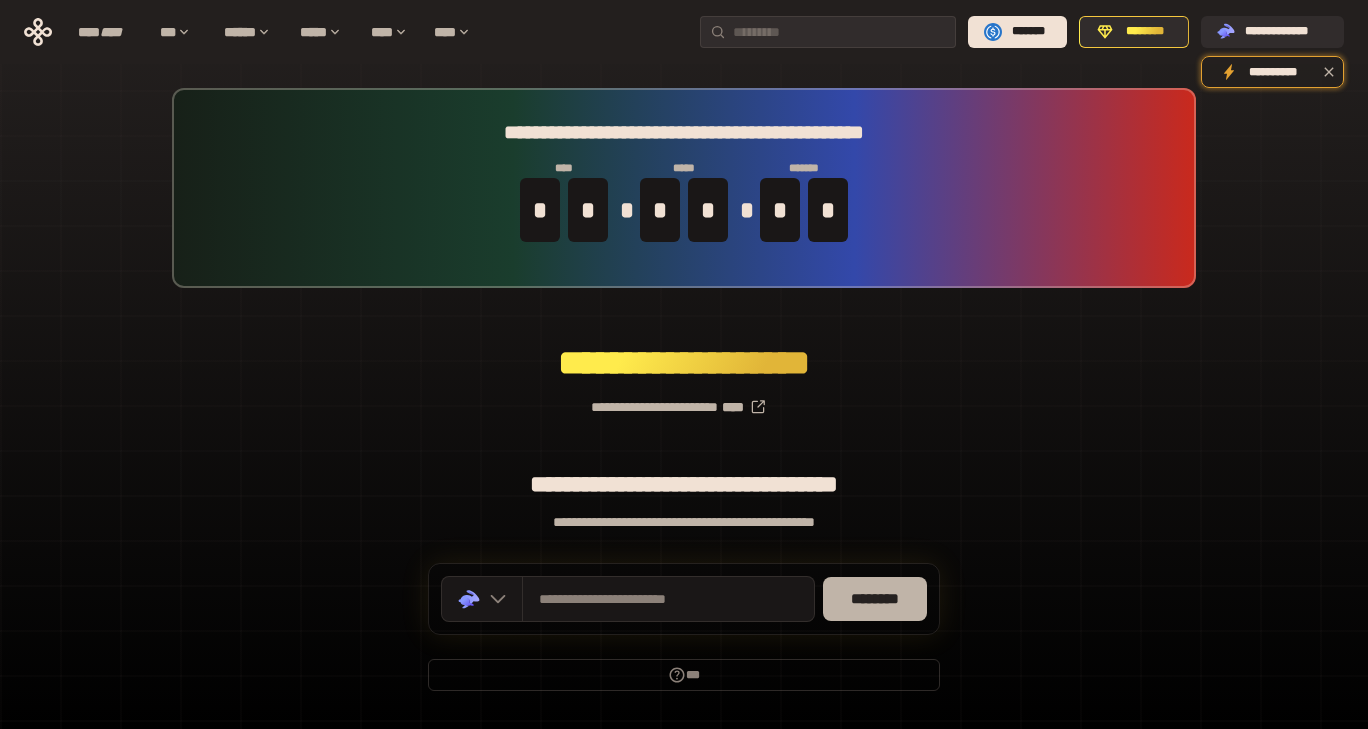 click on "********" at bounding box center [875, 599] 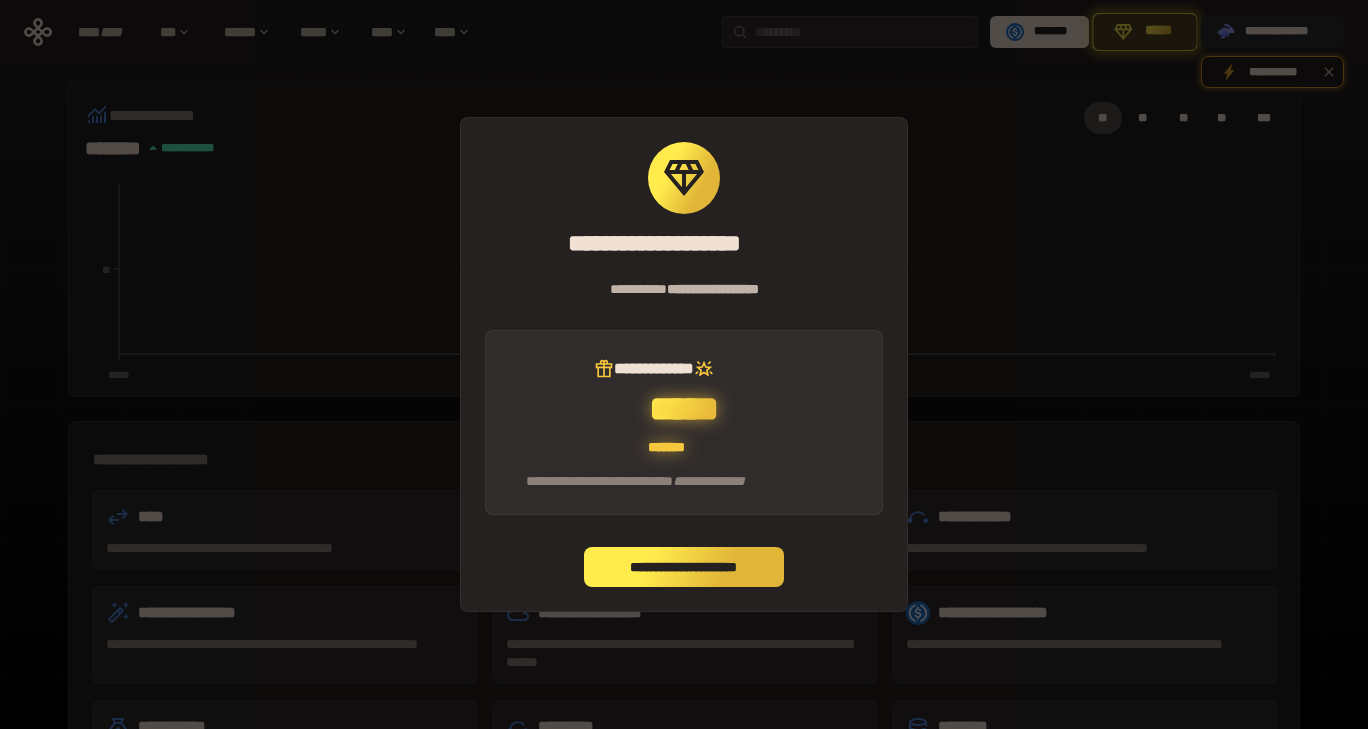 scroll, scrollTop: 322, scrollLeft: 0, axis: vertical 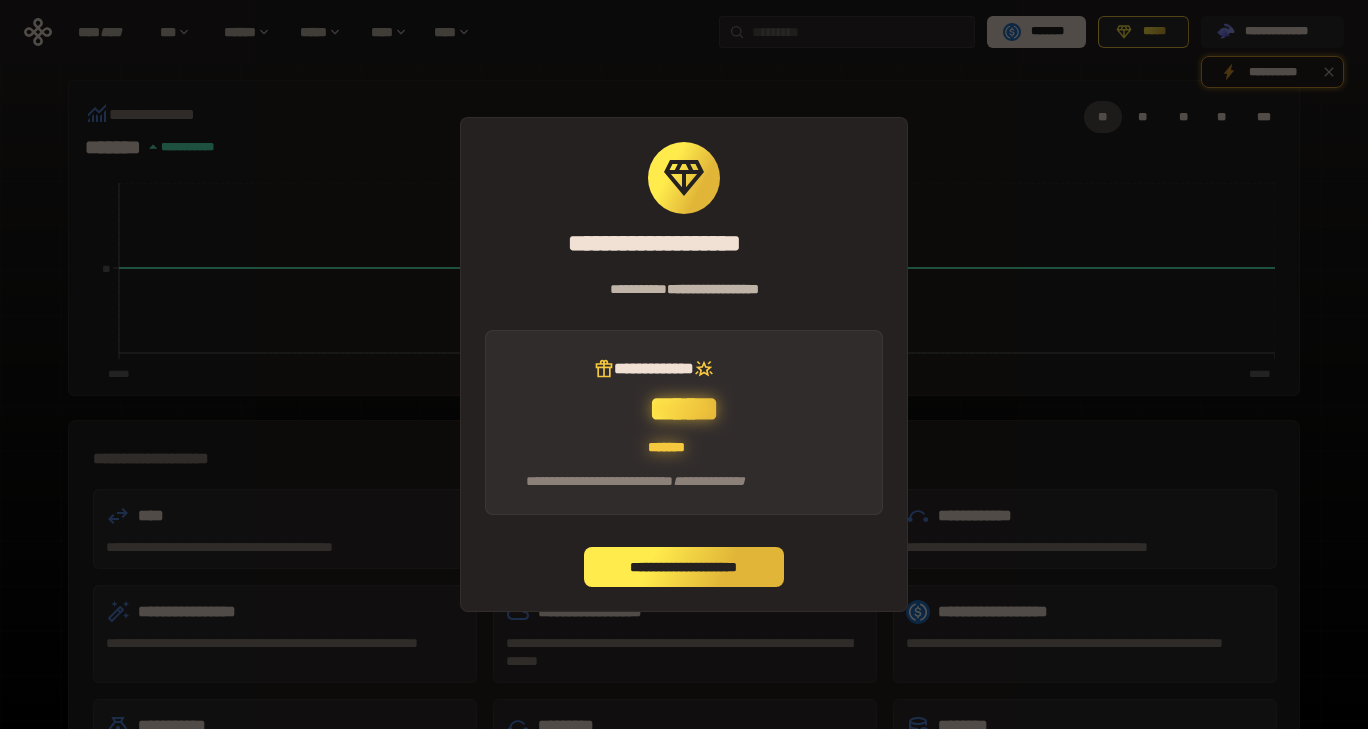 click on "**********" at bounding box center (684, 567) 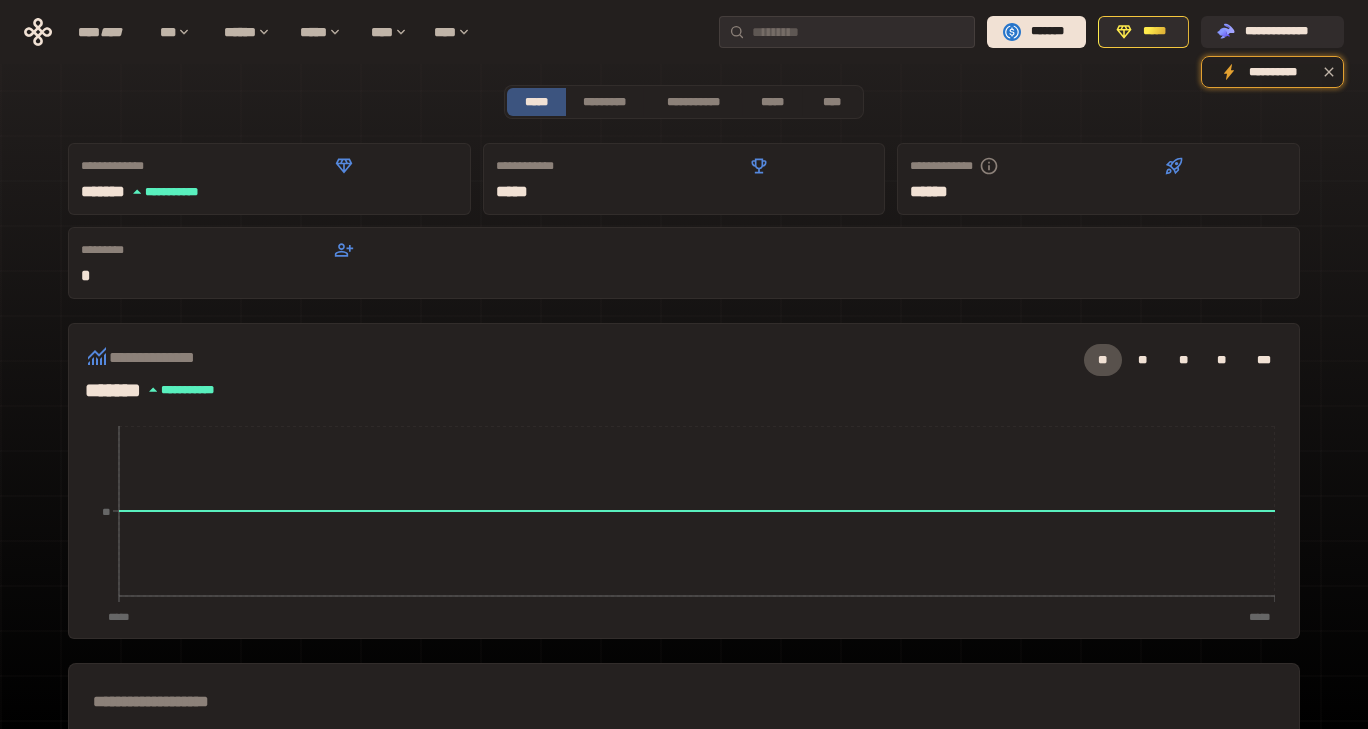 scroll, scrollTop: 83, scrollLeft: 0, axis: vertical 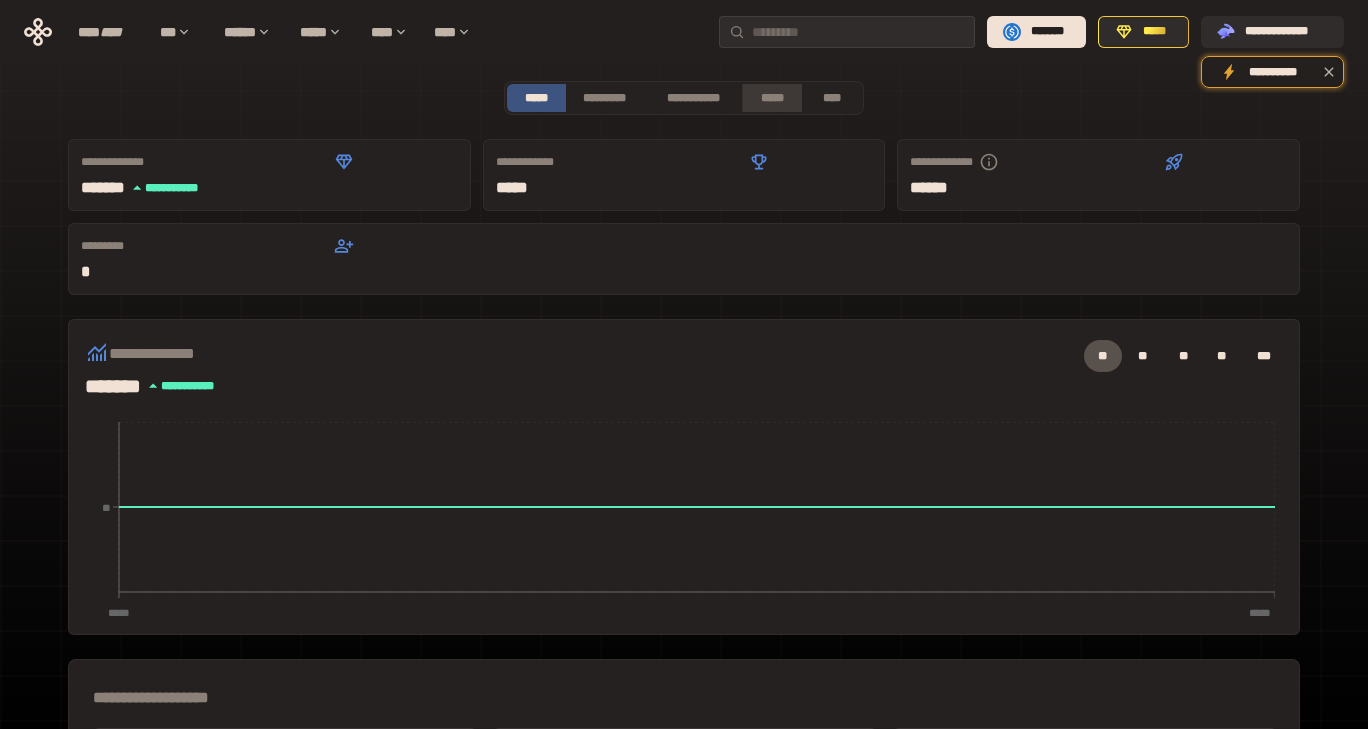 click on "*****" at bounding box center (772, 98) 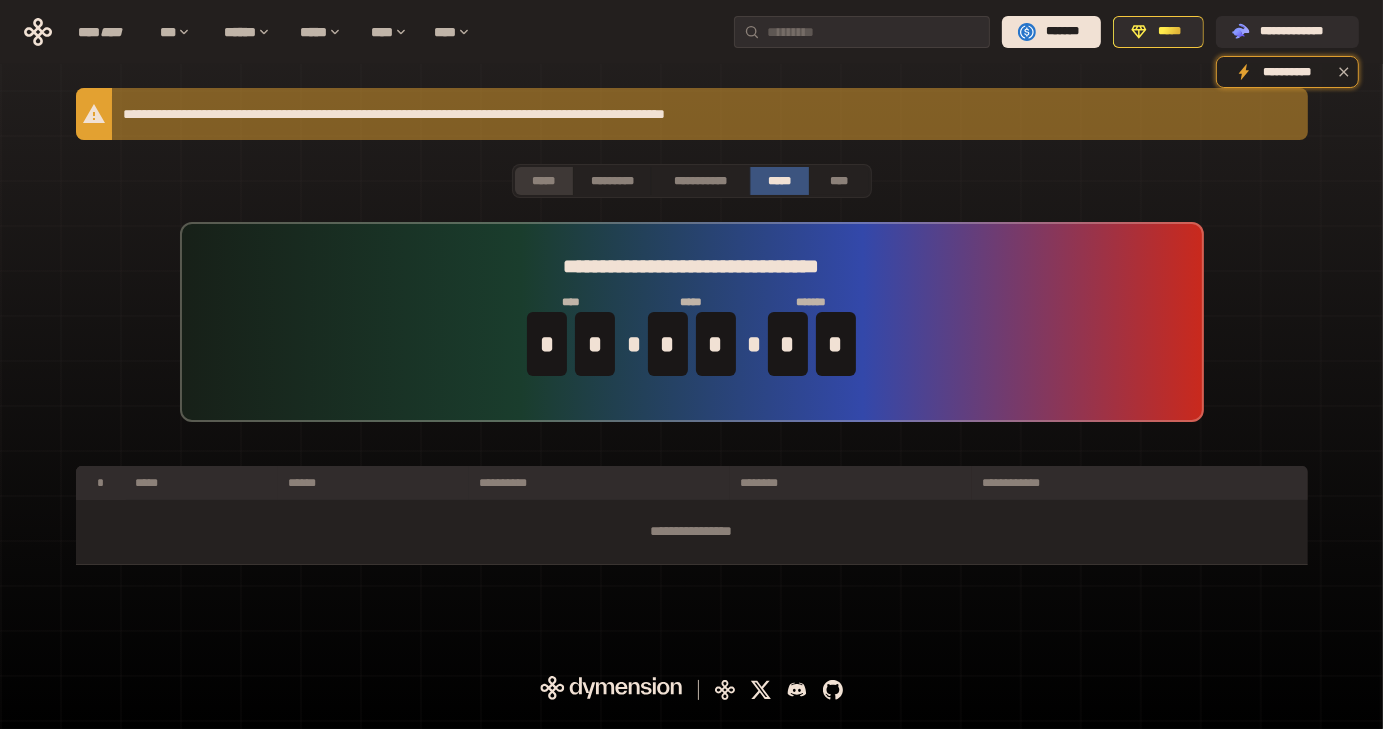 click on "*****" at bounding box center [544, 181] 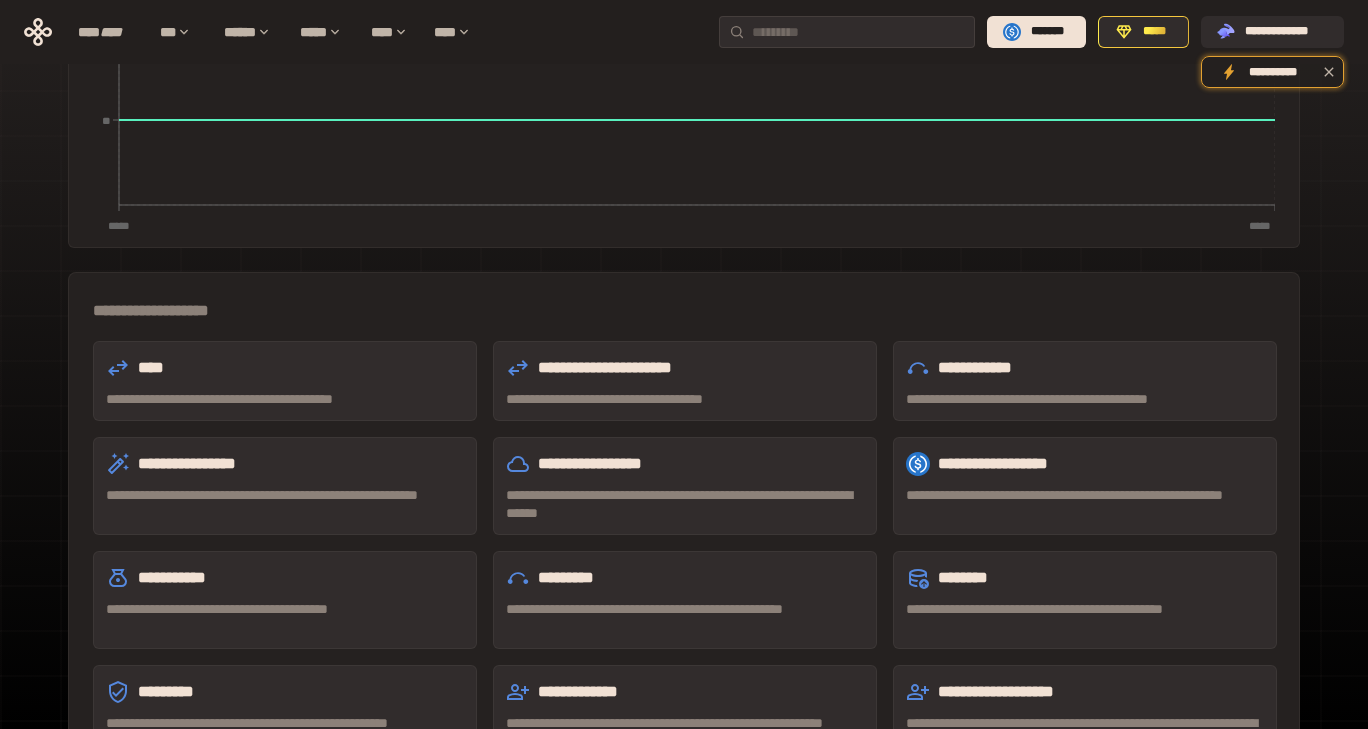 scroll, scrollTop: 533, scrollLeft: 0, axis: vertical 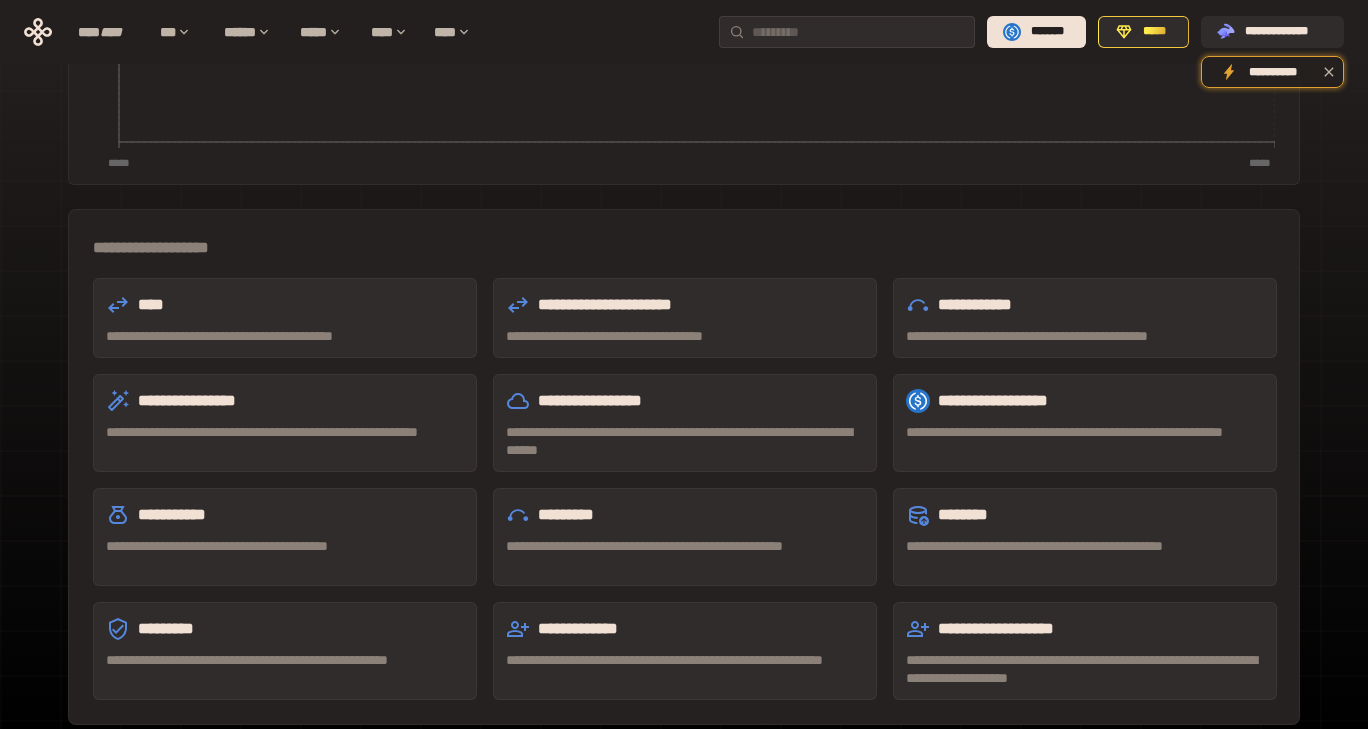 click on "**********" at bounding box center [684, 248] 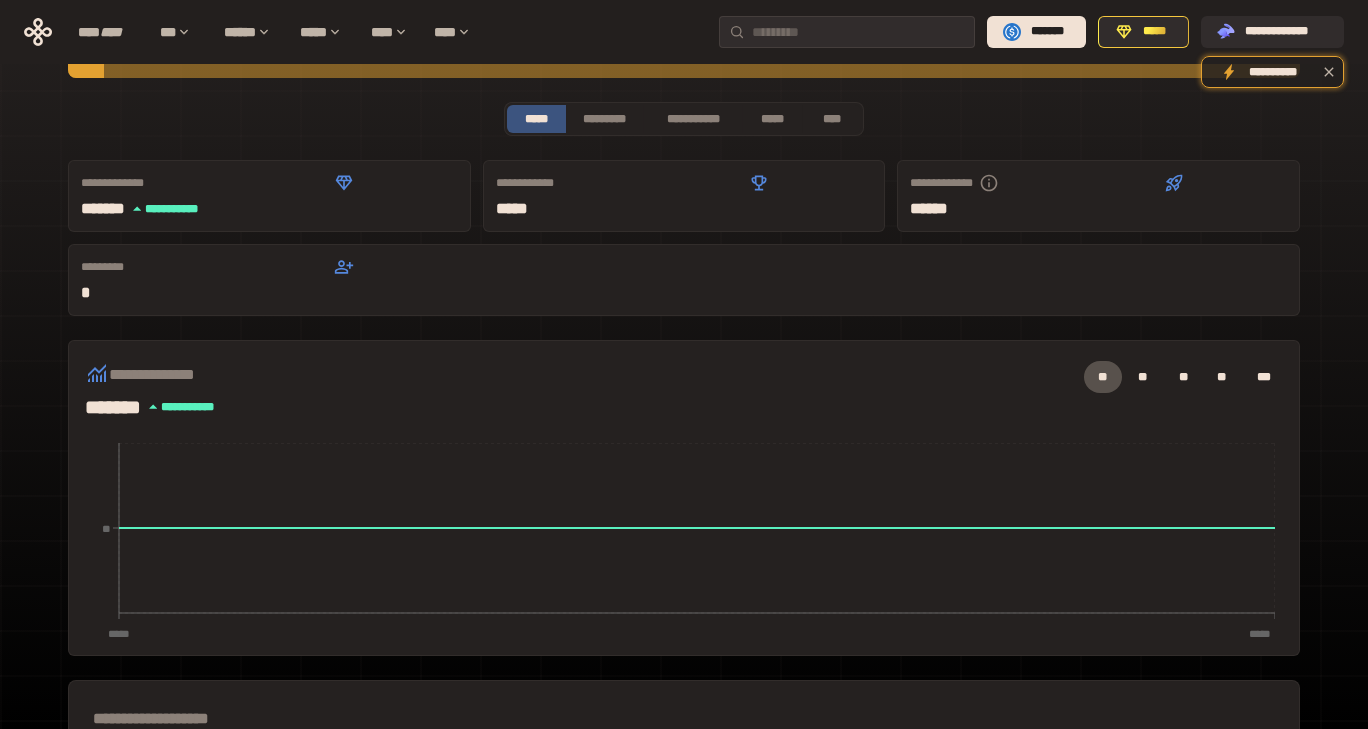 scroll, scrollTop: 0, scrollLeft: 0, axis: both 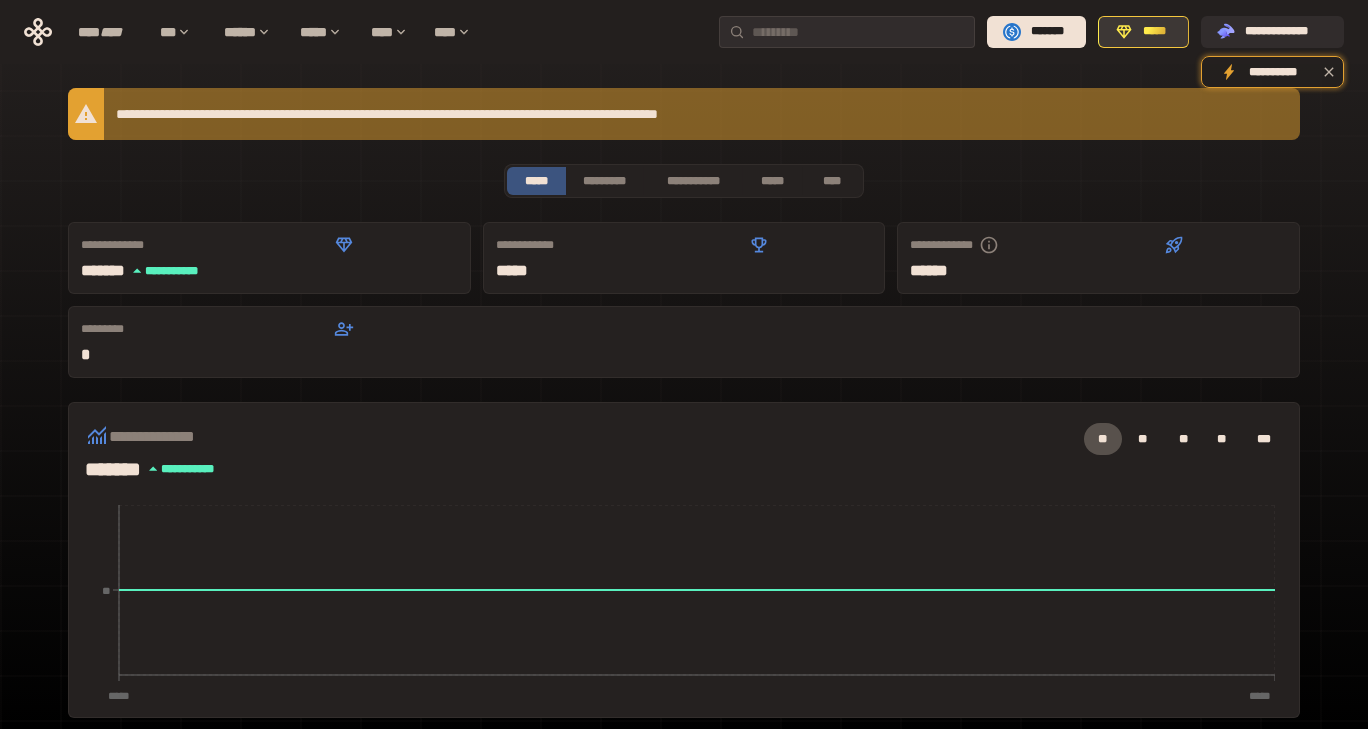 click on "*****" at bounding box center [1154, 32] 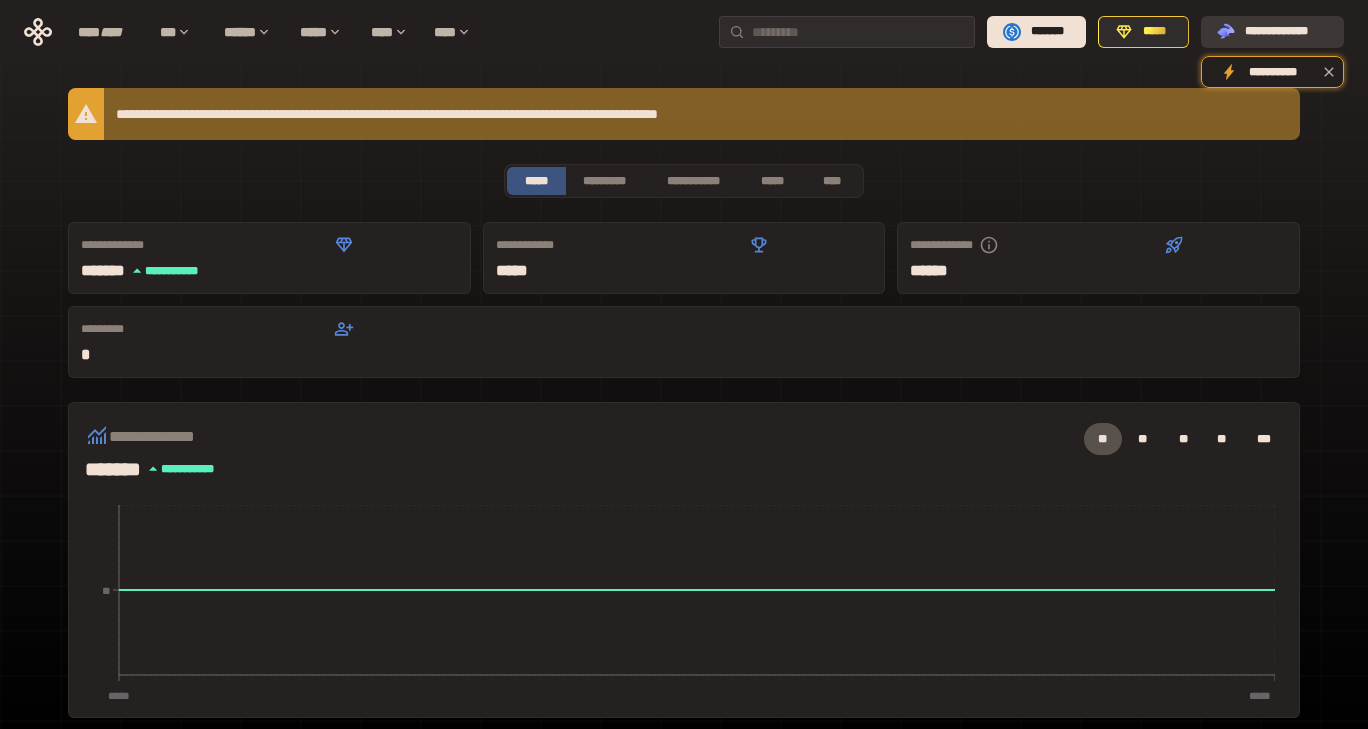 click on "**********" at bounding box center [1286, 32] 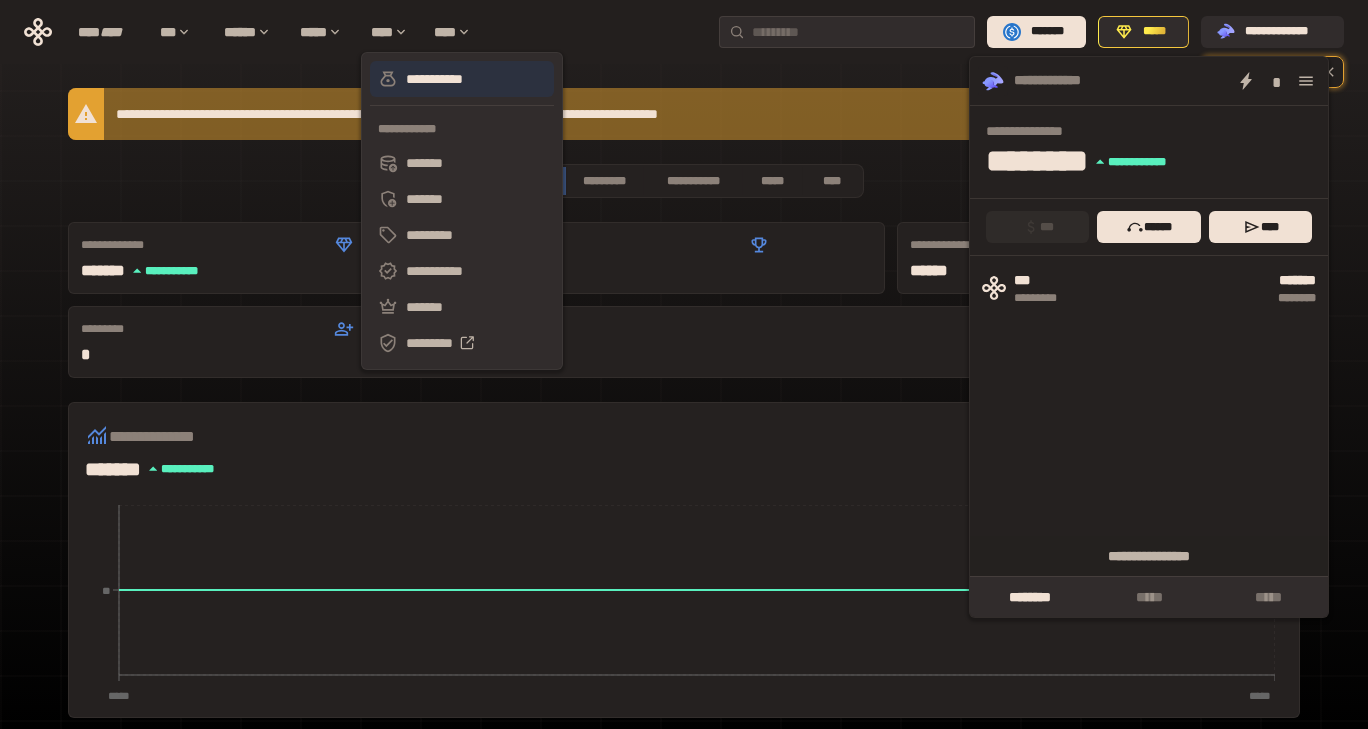 click on "**********" at bounding box center (462, 79) 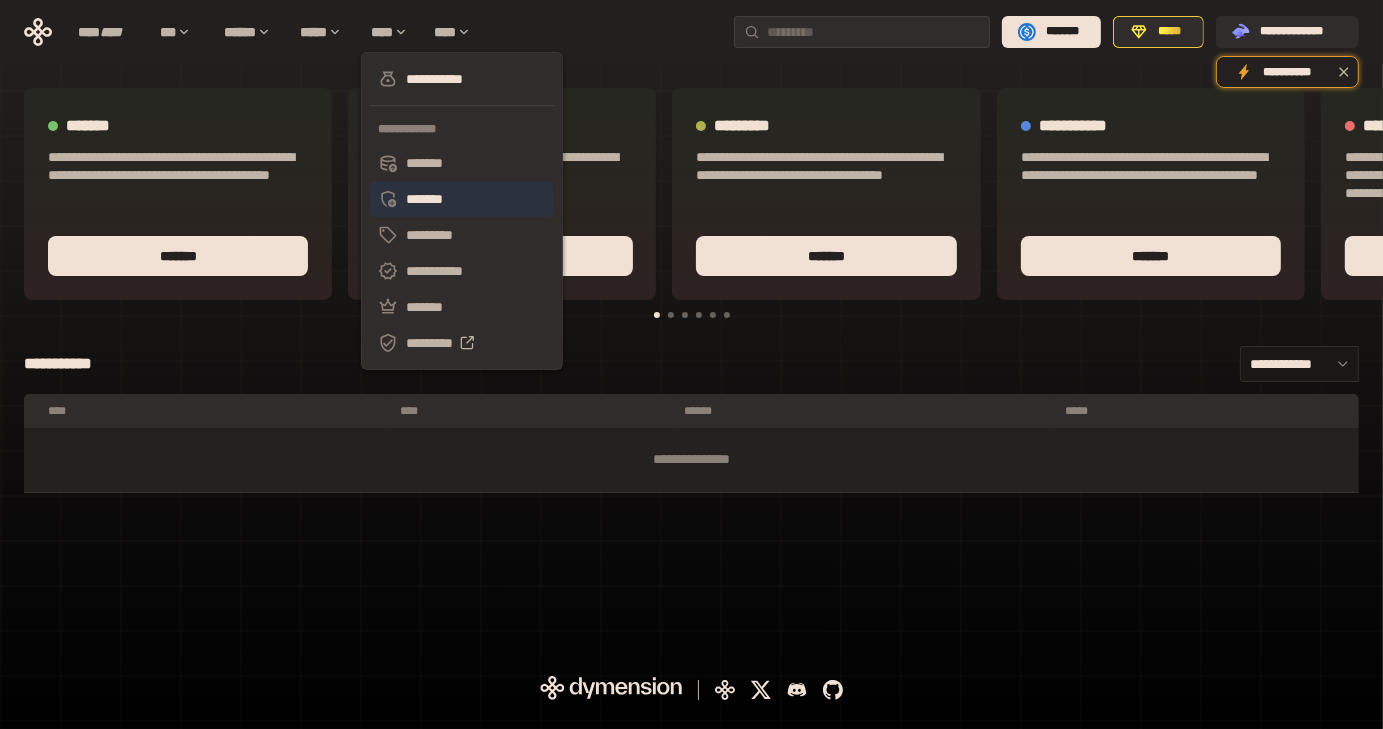 click on "*******" at bounding box center [462, 199] 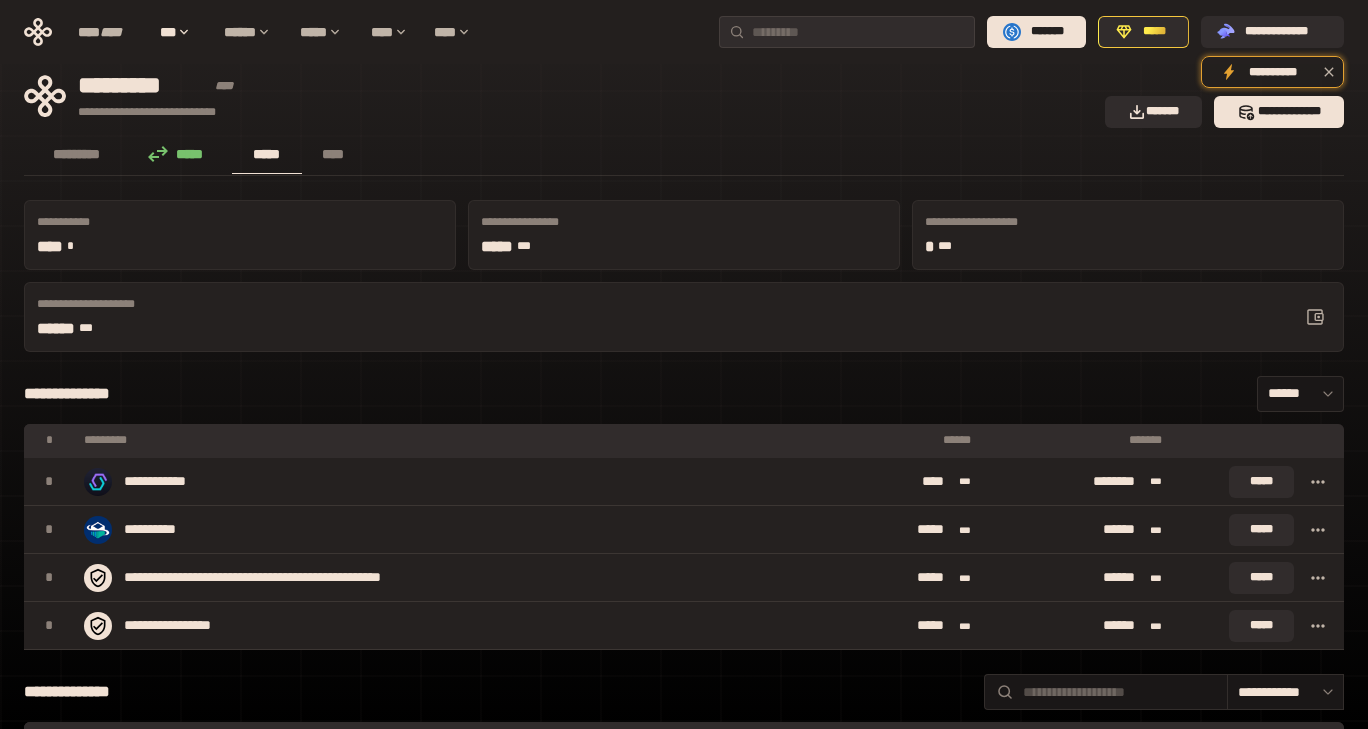click on "**********" at bounding box center [684, 317] 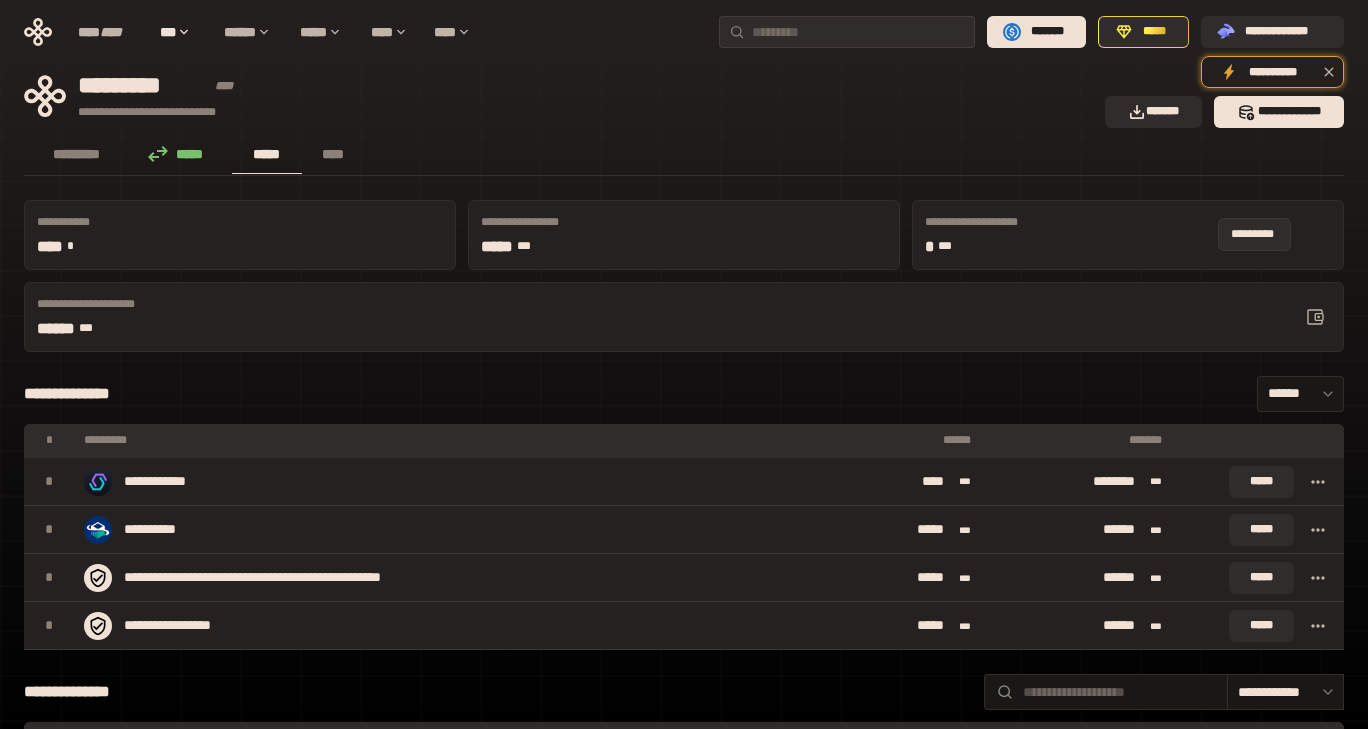 click 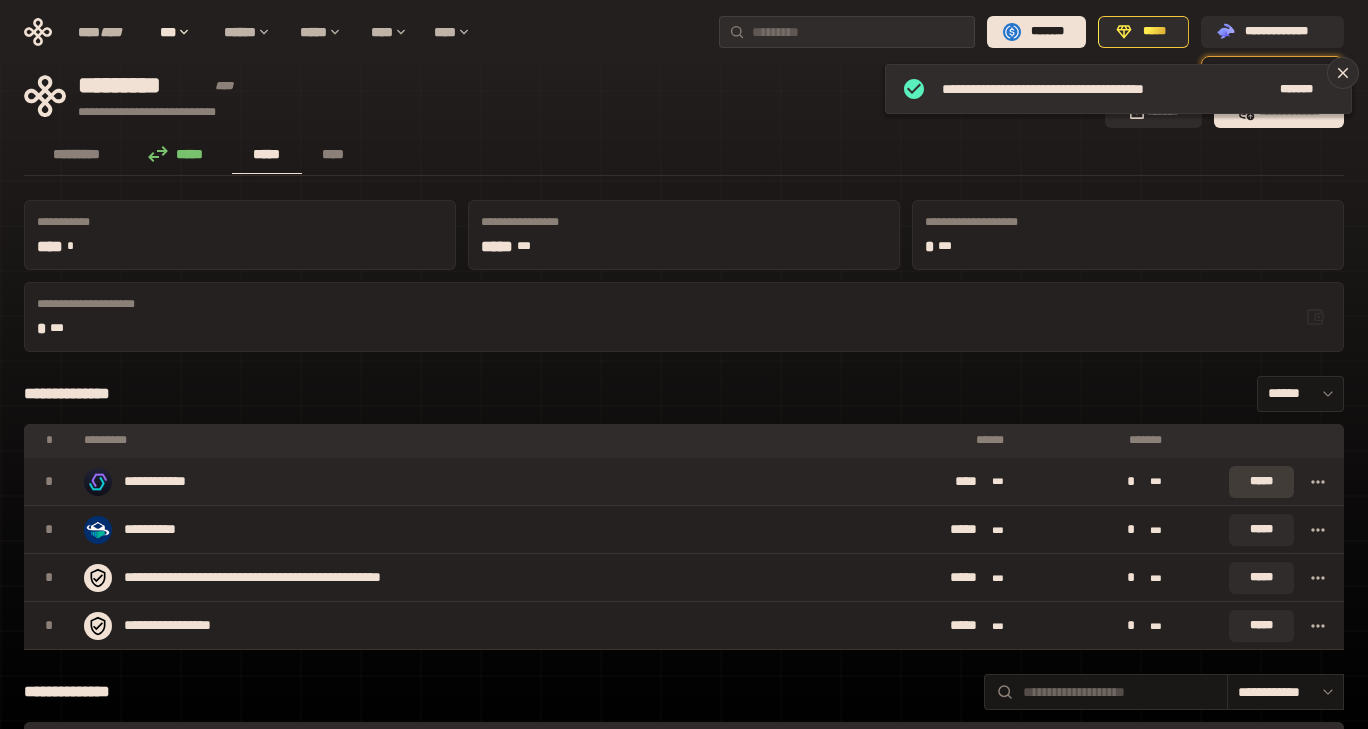 click on "*****" at bounding box center [1261, 482] 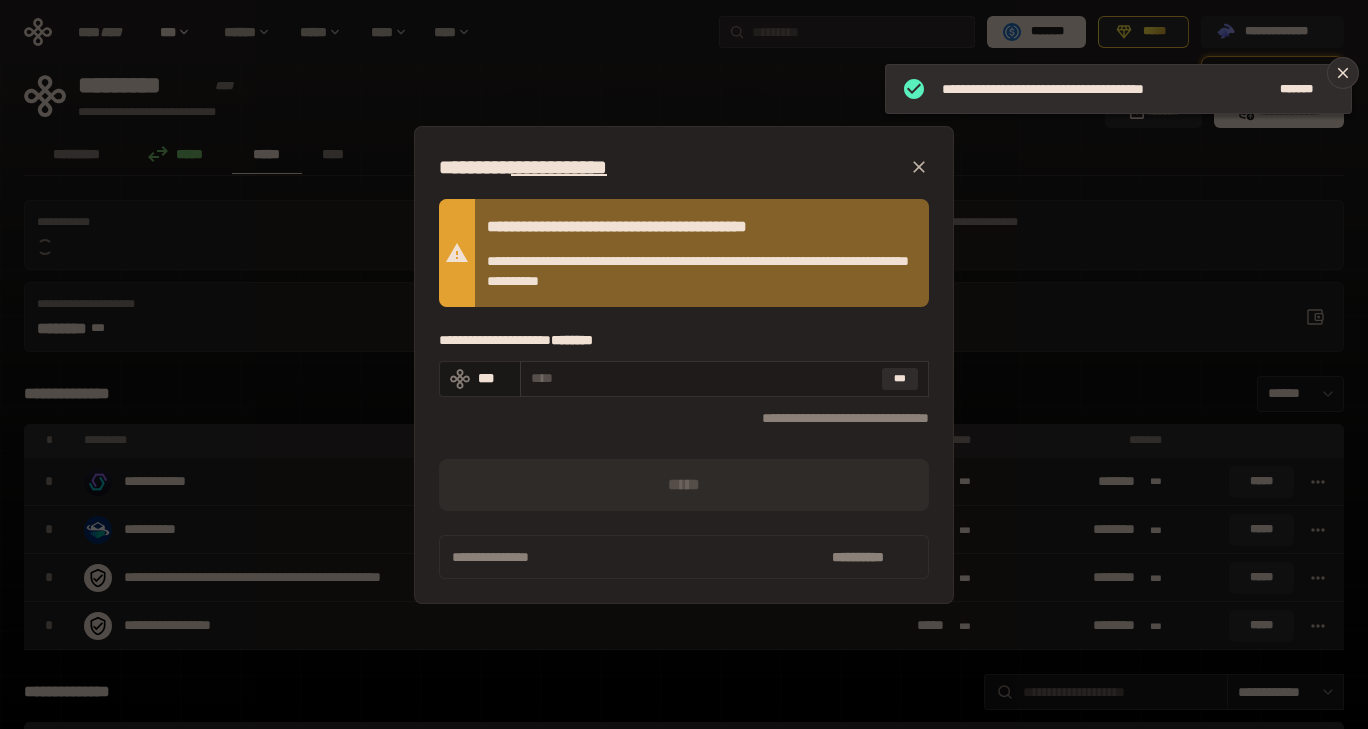 click at bounding box center [702, 378] 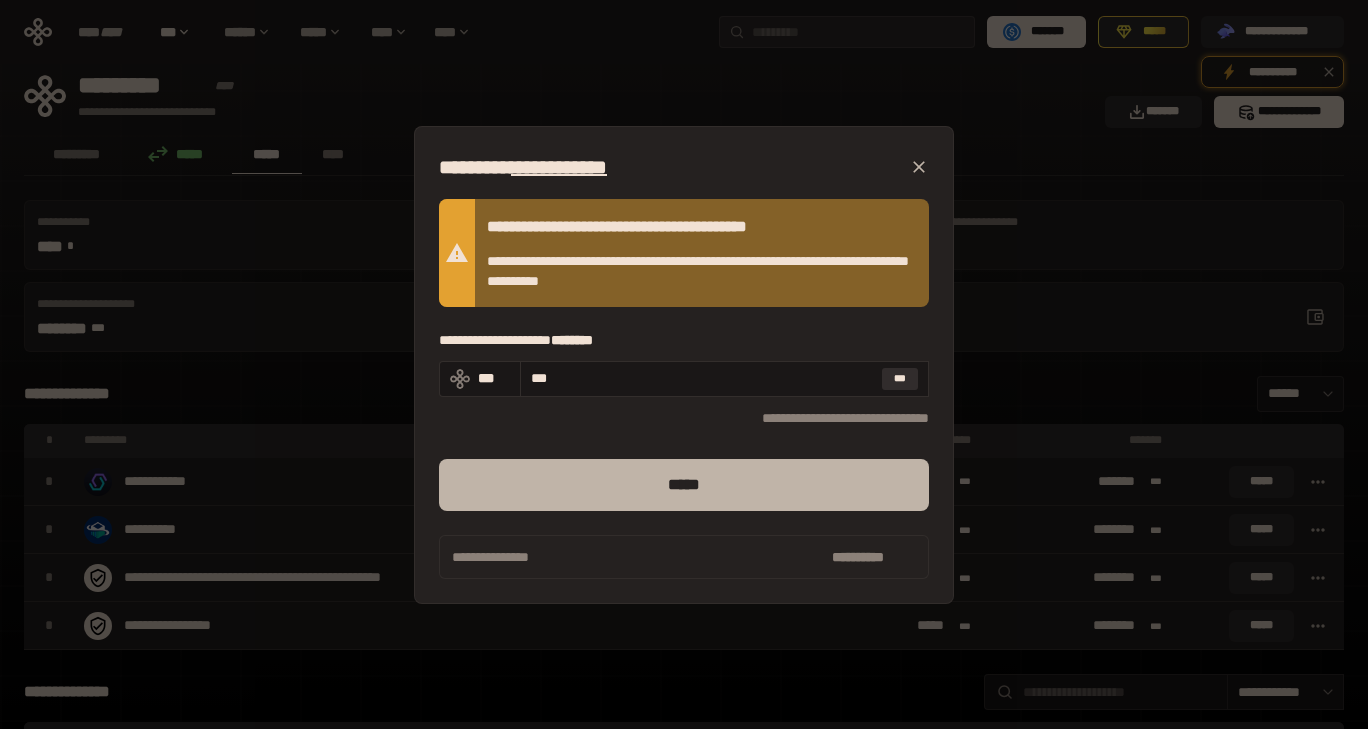type on "***" 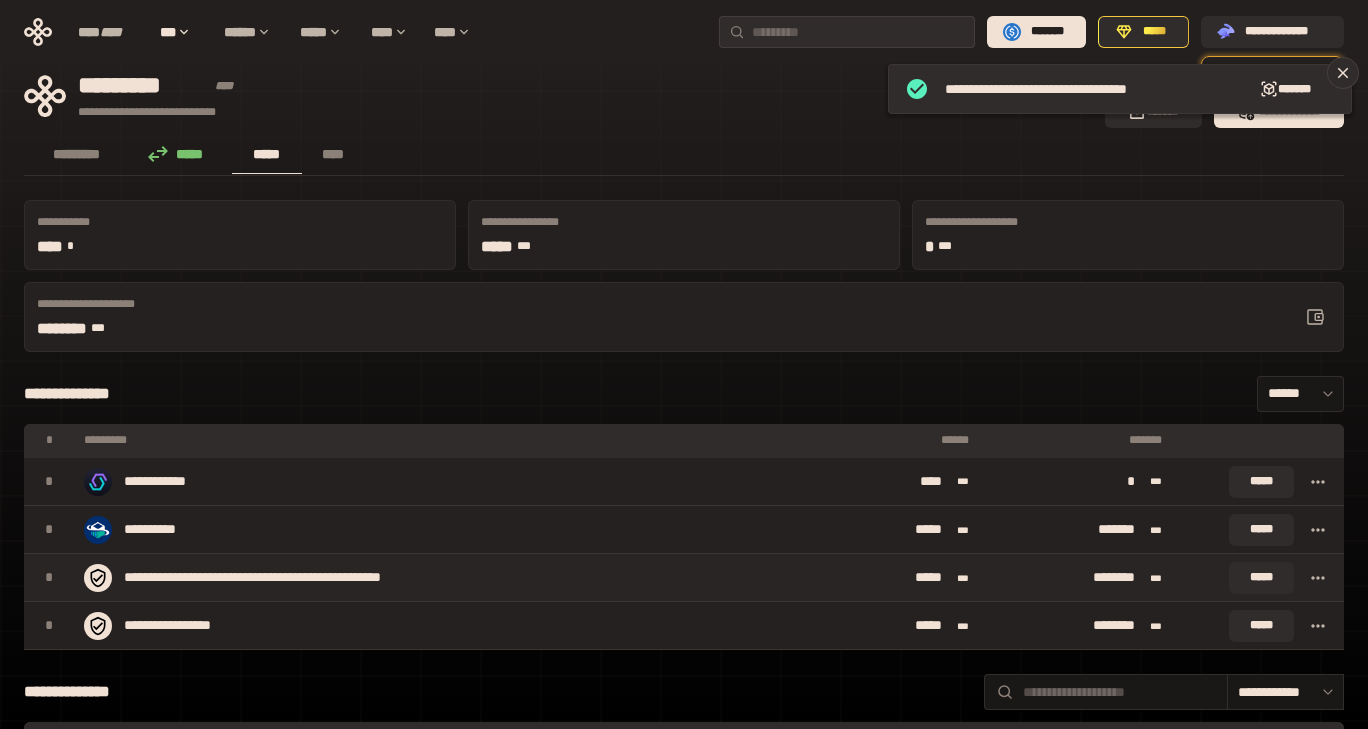 click at bounding box center [1318, 578] 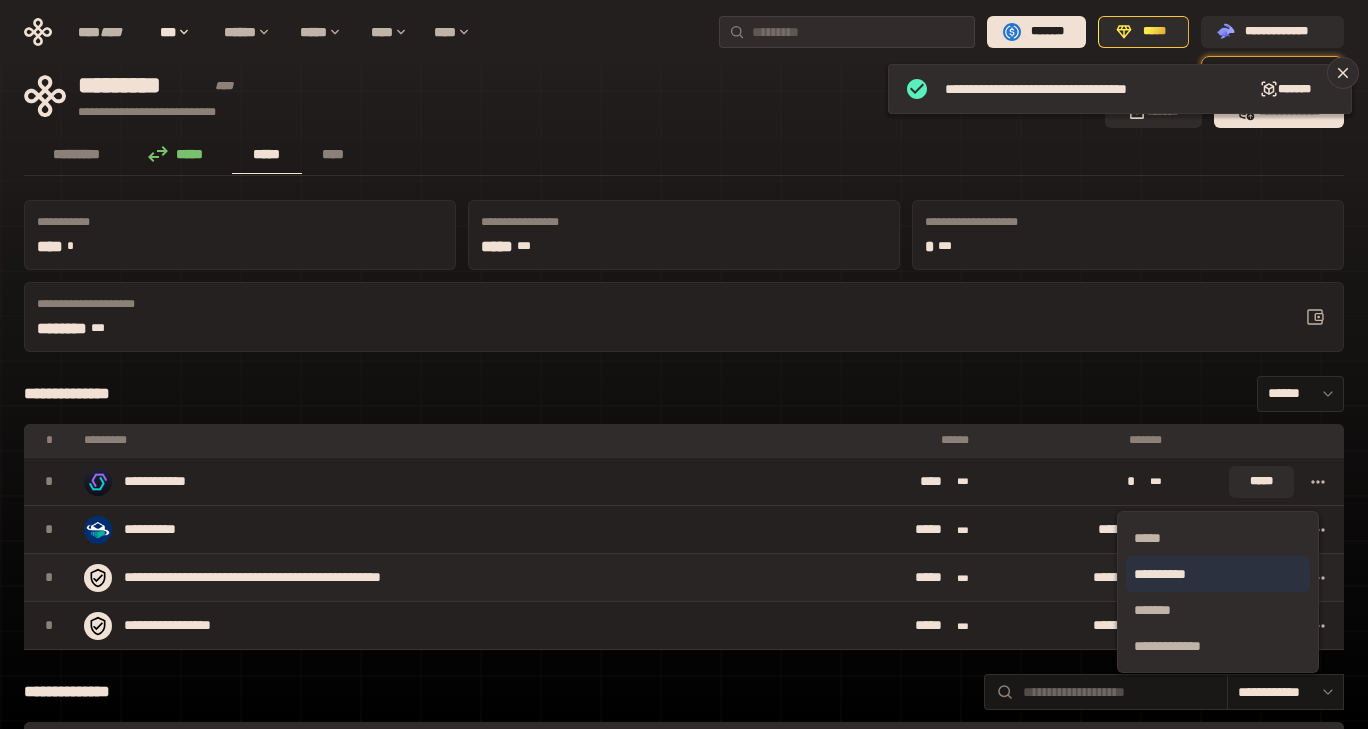 click on "**********" at bounding box center [1218, 574] 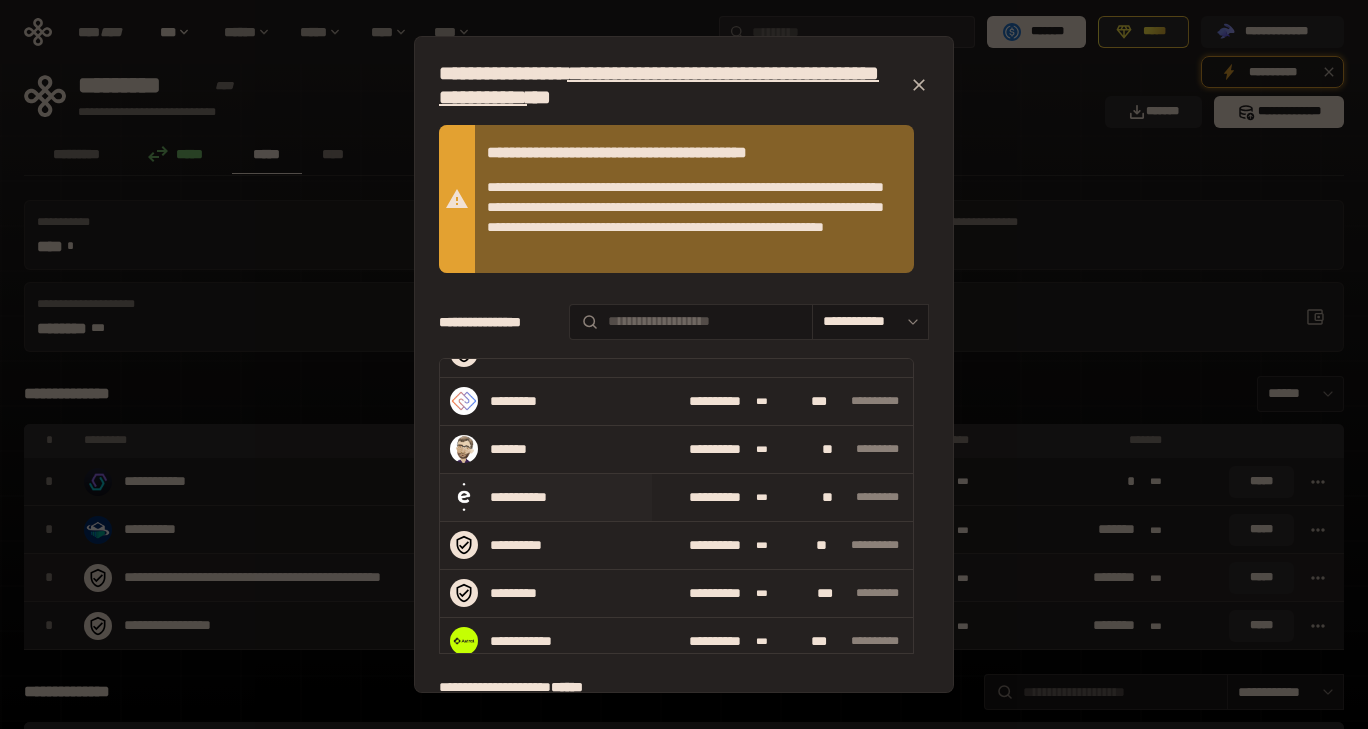 scroll, scrollTop: 0, scrollLeft: 0, axis: both 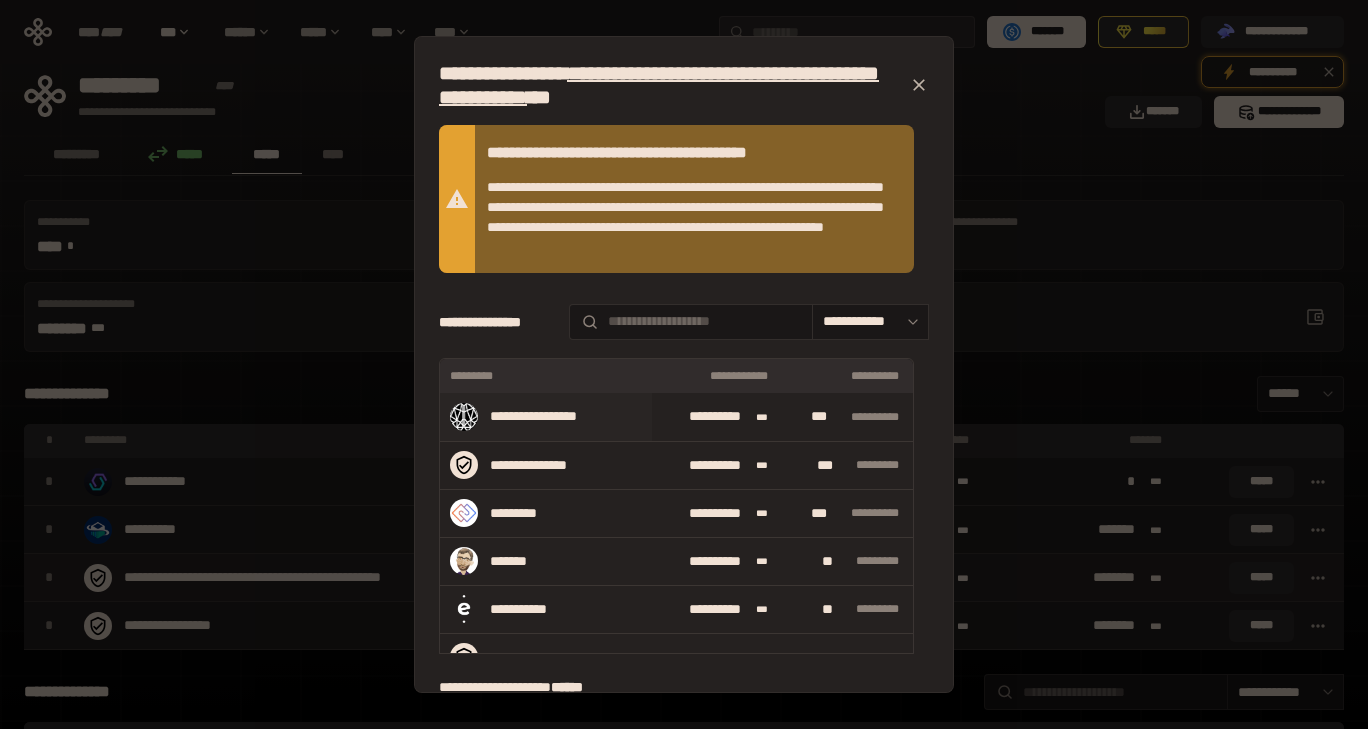 click on "**********" at bounding box center (543, 417) 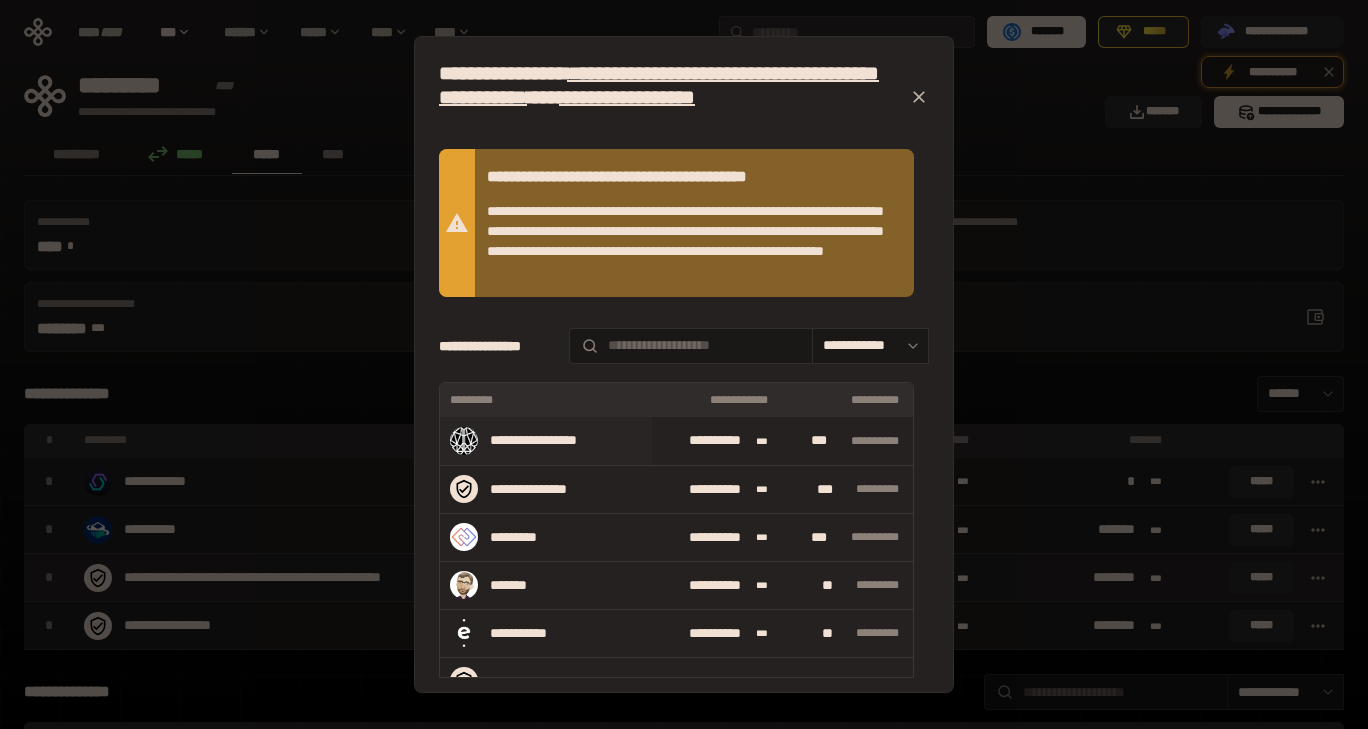 click on "**********" at bounding box center (543, 441) 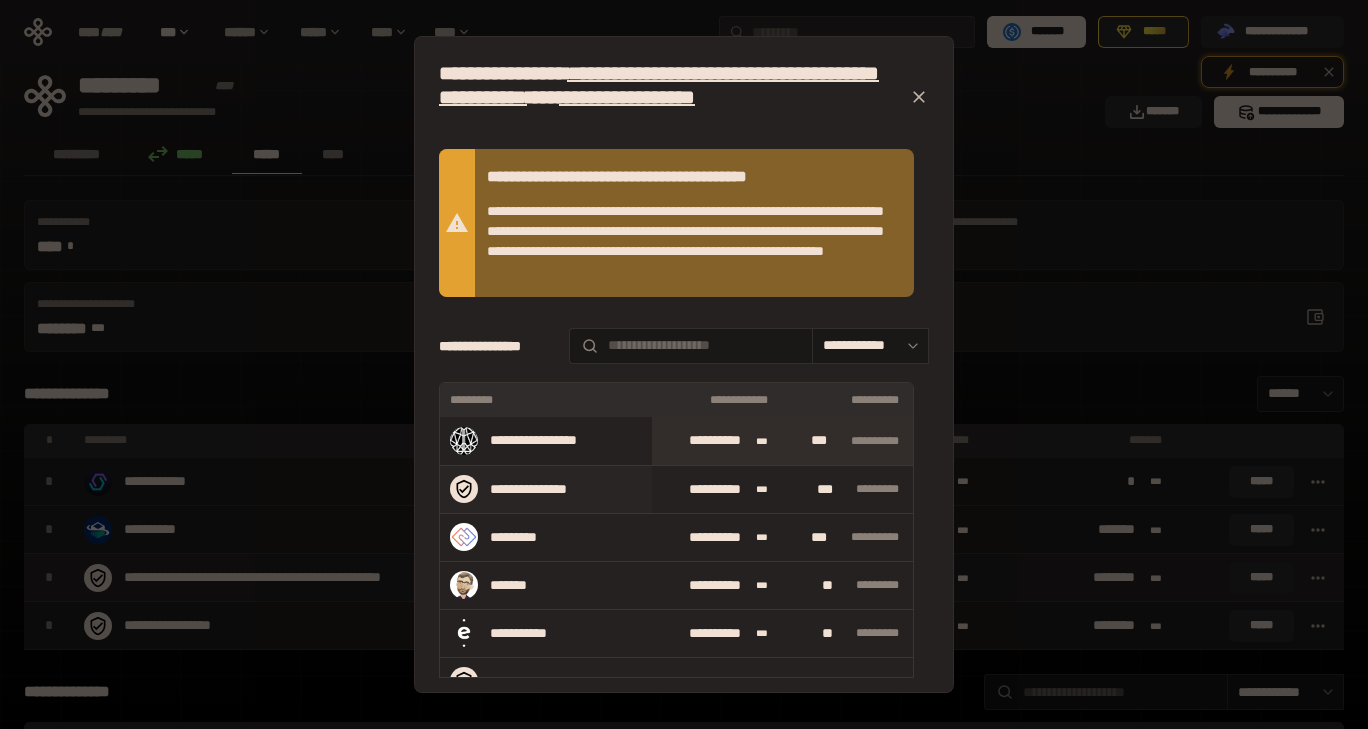 click on "**********" at bounding box center (543, 489) 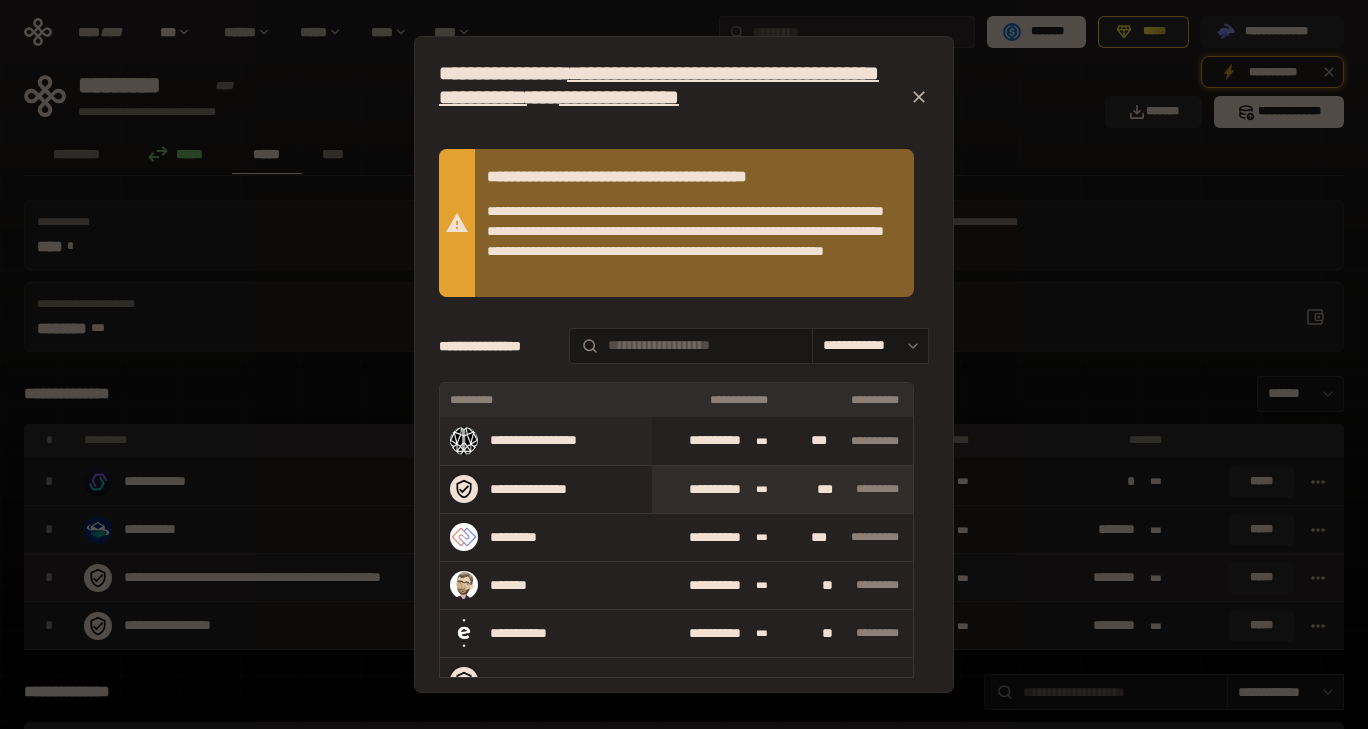 click on "**********" at bounding box center (543, 441) 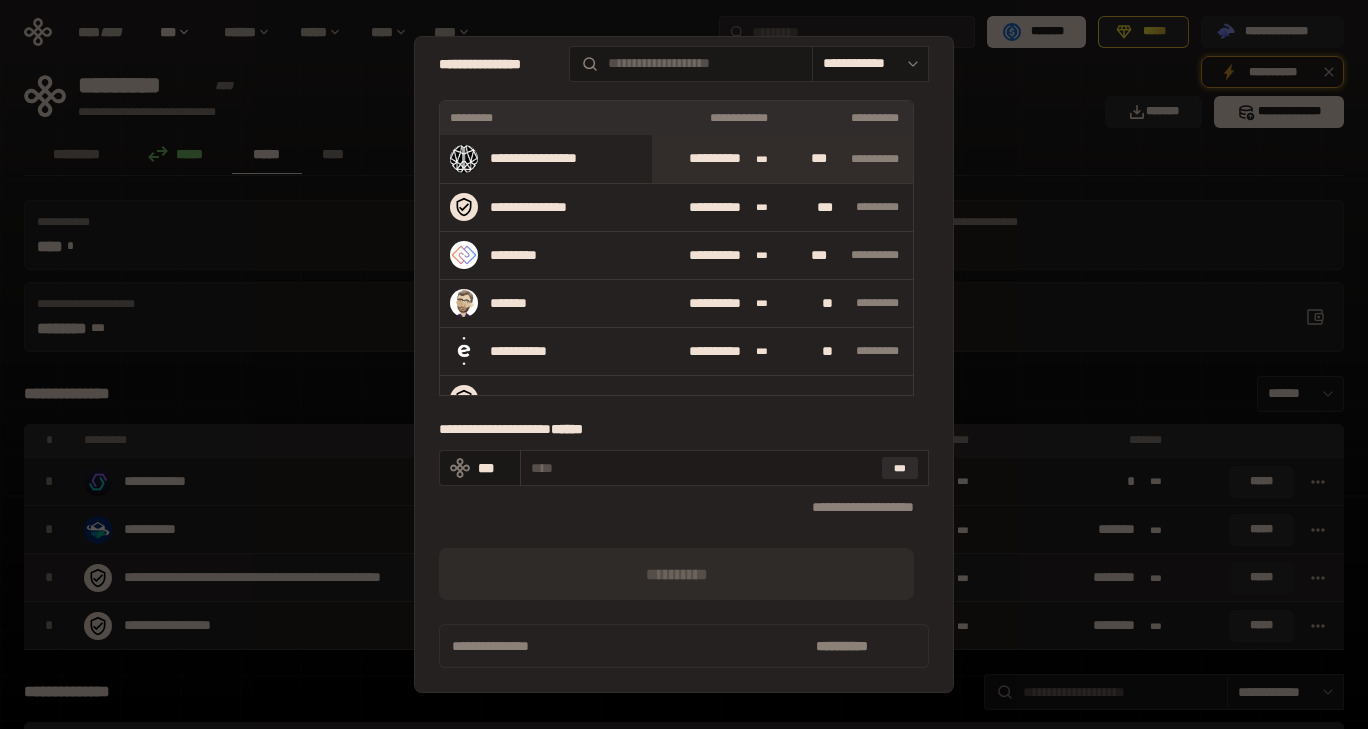 scroll, scrollTop: 0, scrollLeft: 0, axis: both 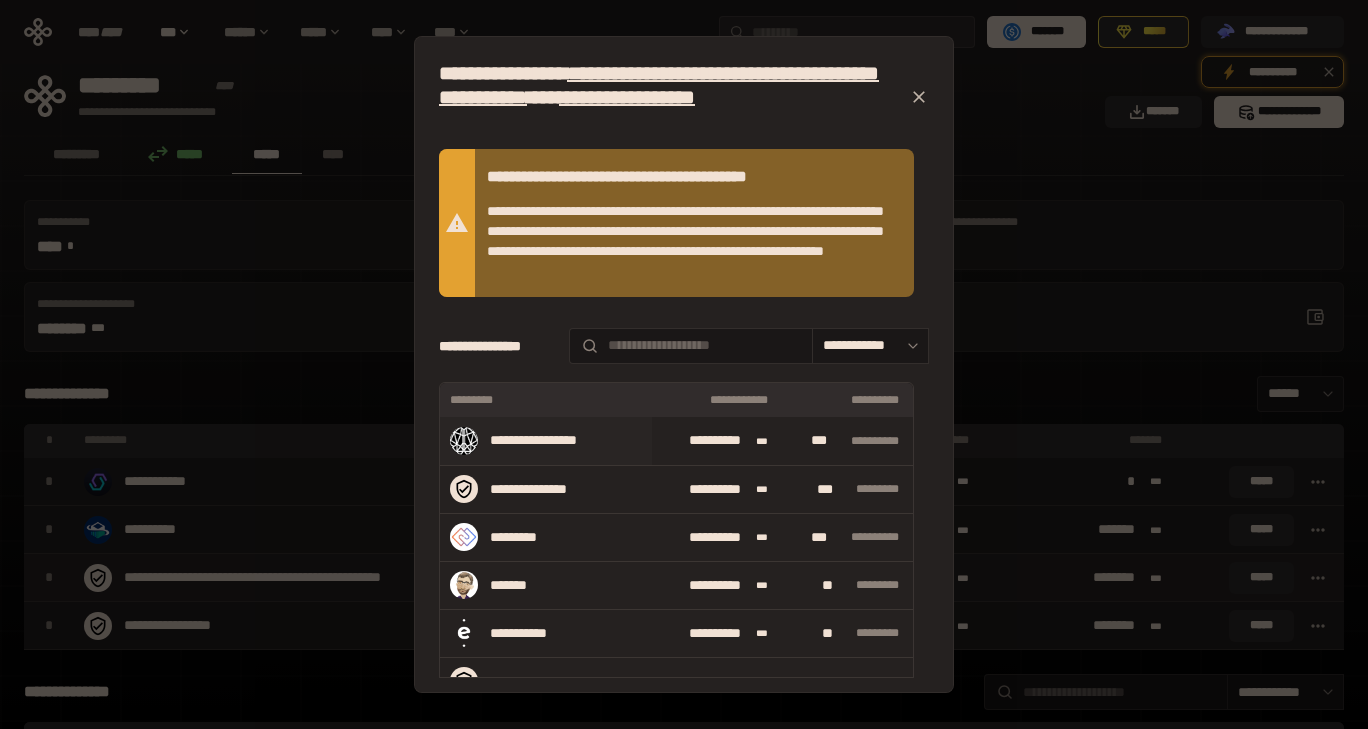click on "**********" at bounding box center (546, 441) 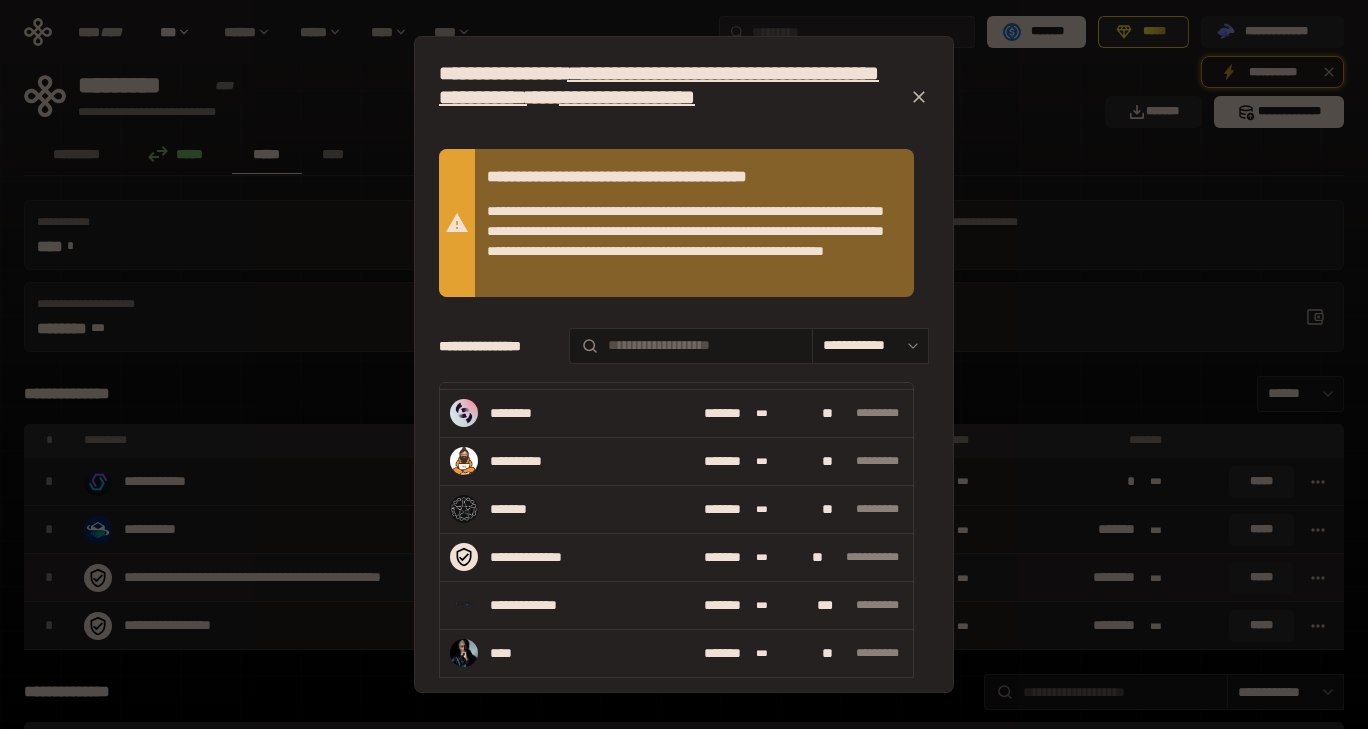 scroll, scrollTop: 4067, scrollLeft: 0, axis: vertical 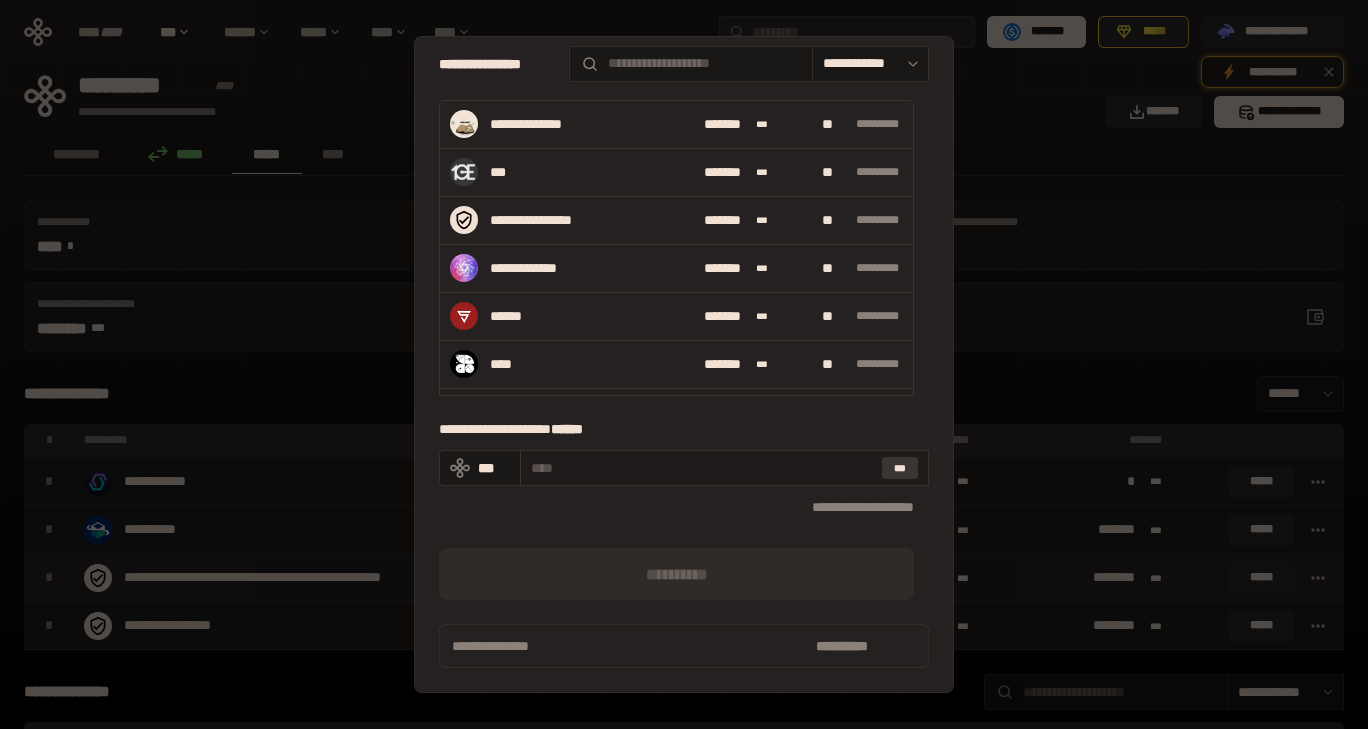 click on "***" at bounding box center (900, 468) 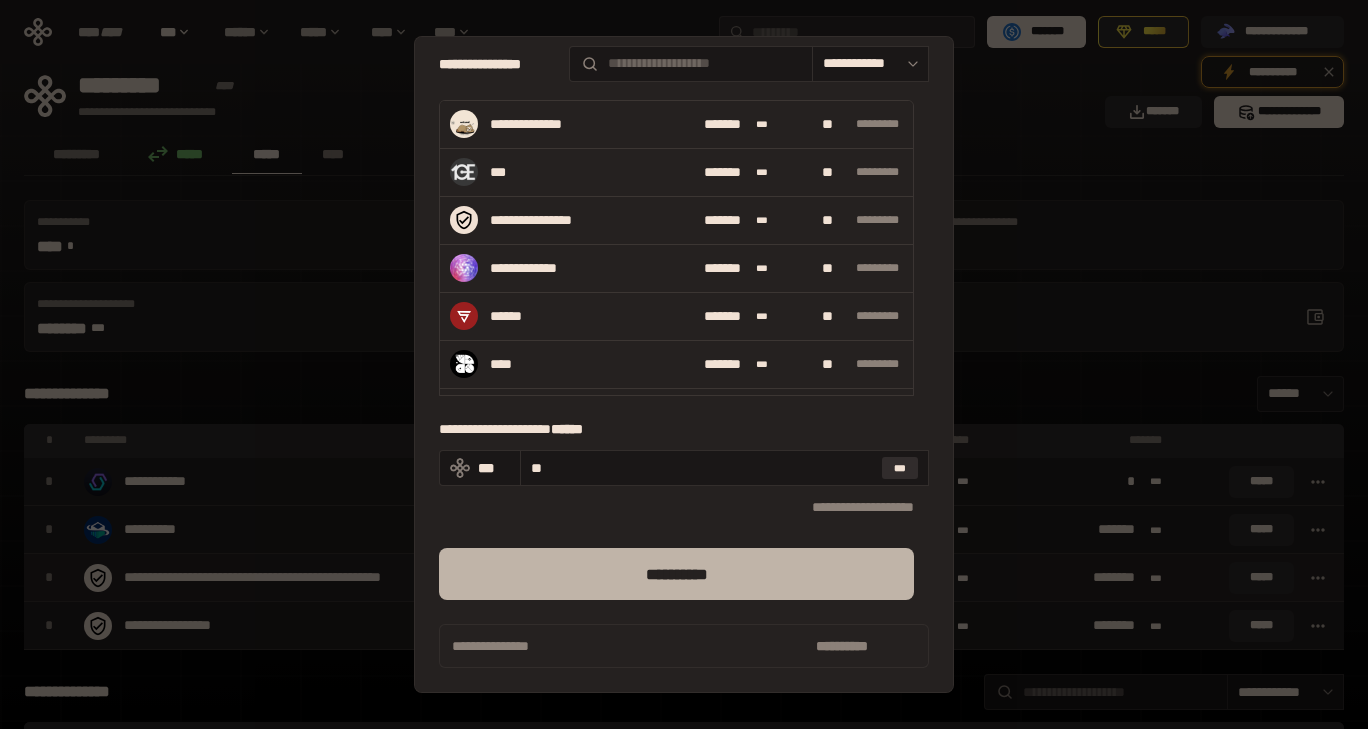 click on "**********" at bounding box center [676, 574] 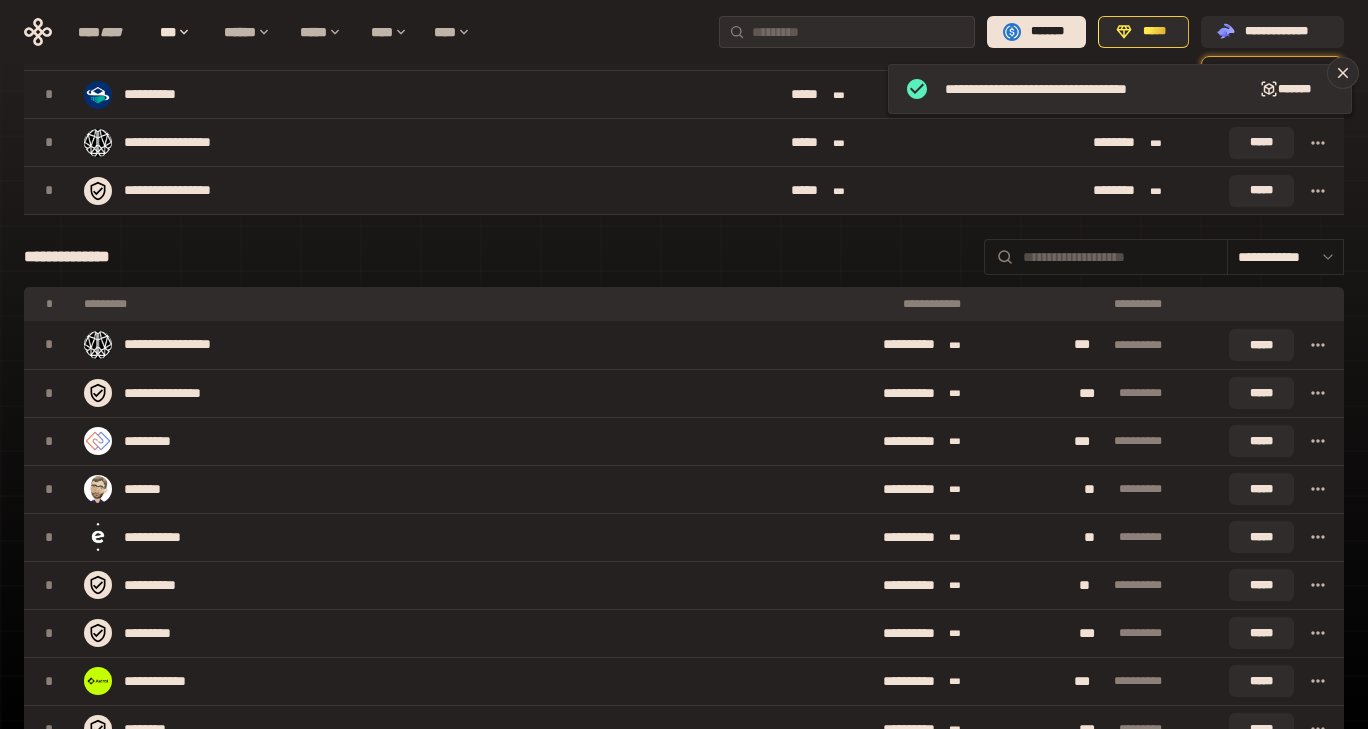 scroll, scrollTop: 0, scrollLeft: 0, axis: both 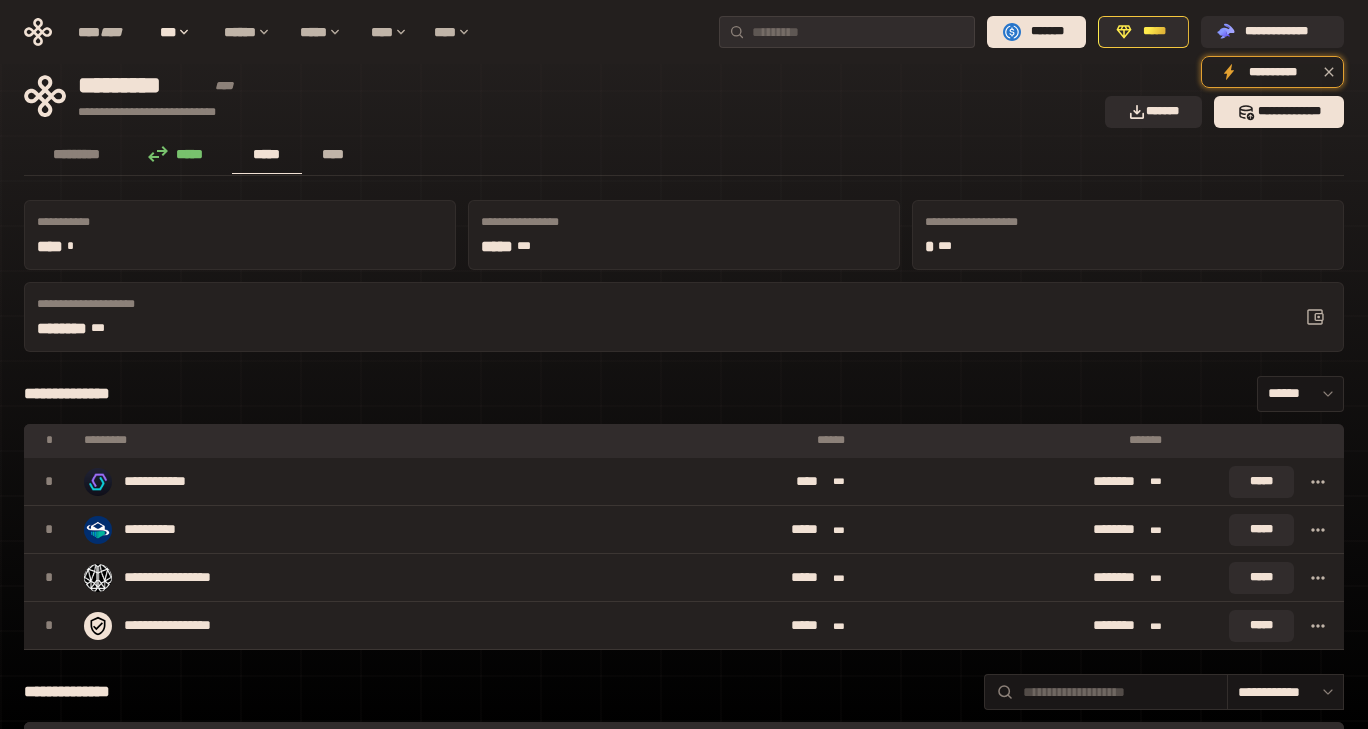 click on "****" at bounding box center [333, 154] 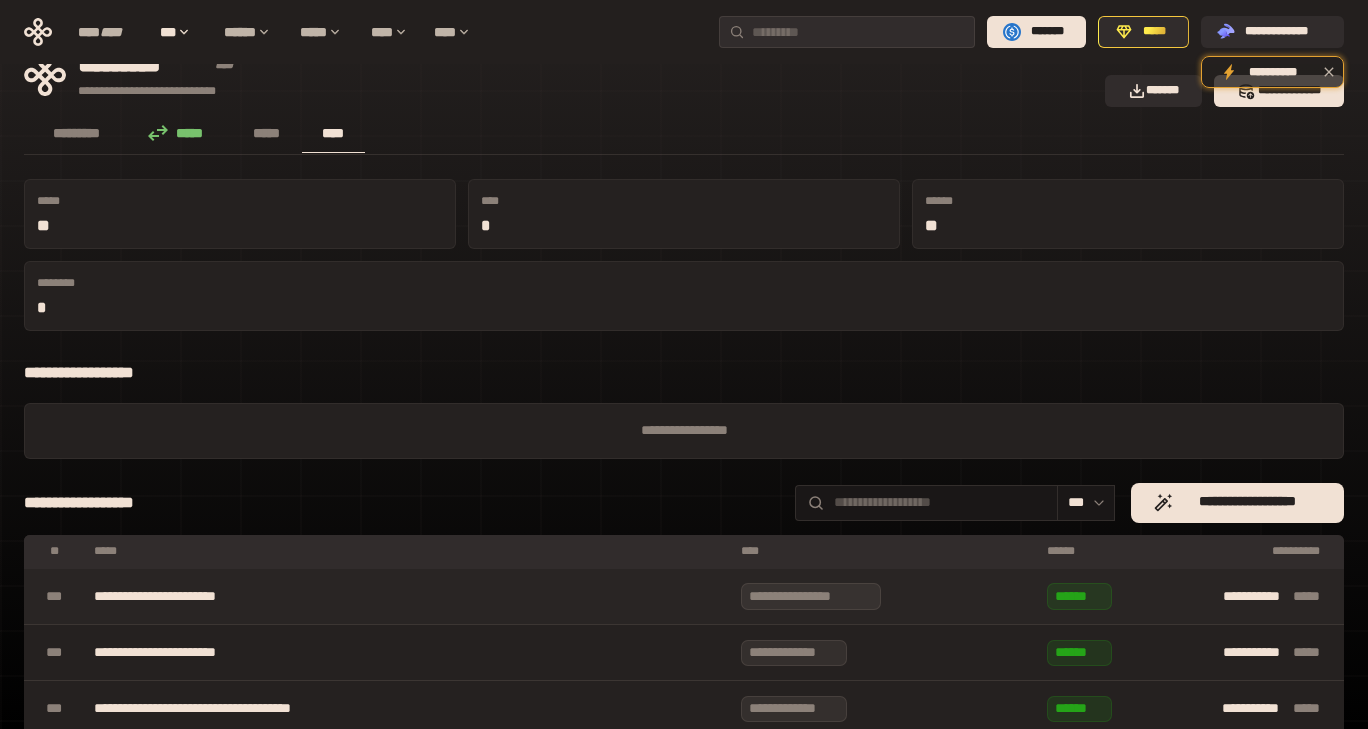 scroll, scrollTop: 0, scrollLeft: 0, axis: both 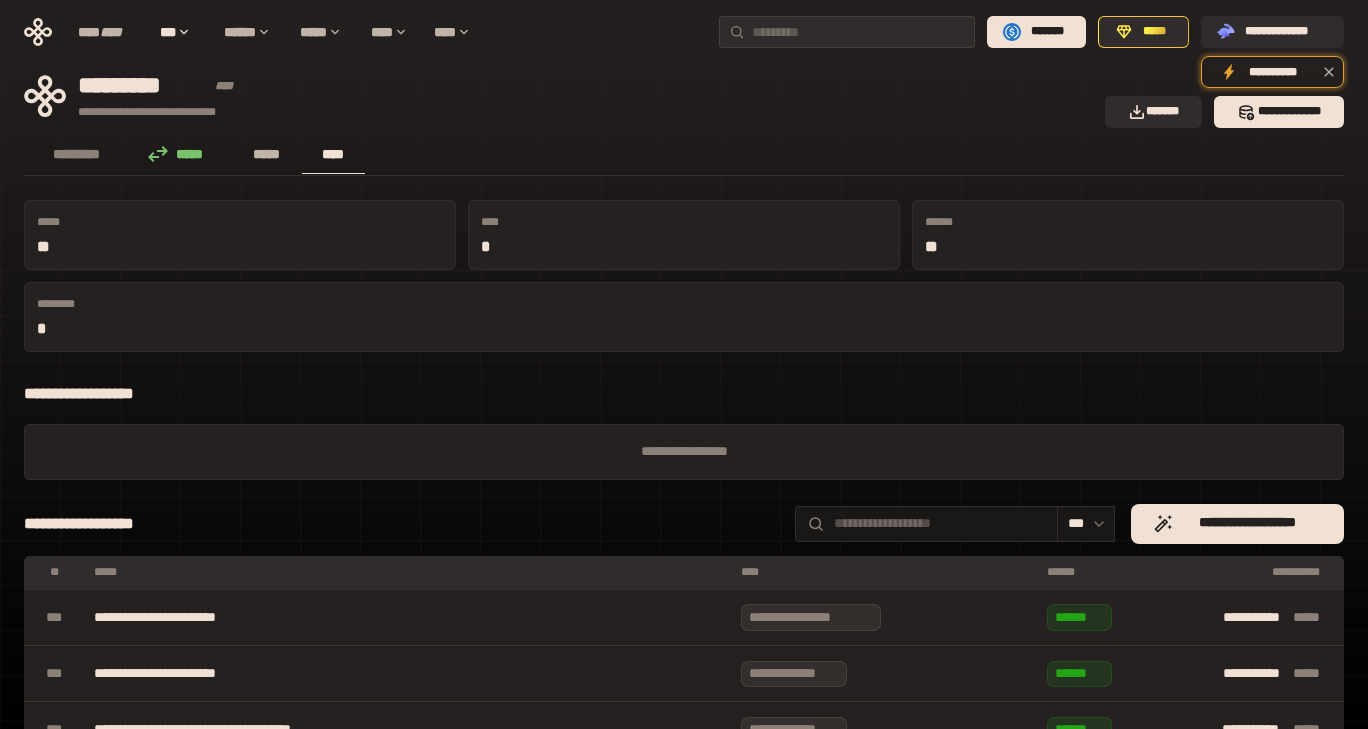 click on "*****" at bounding box center [267, 154] 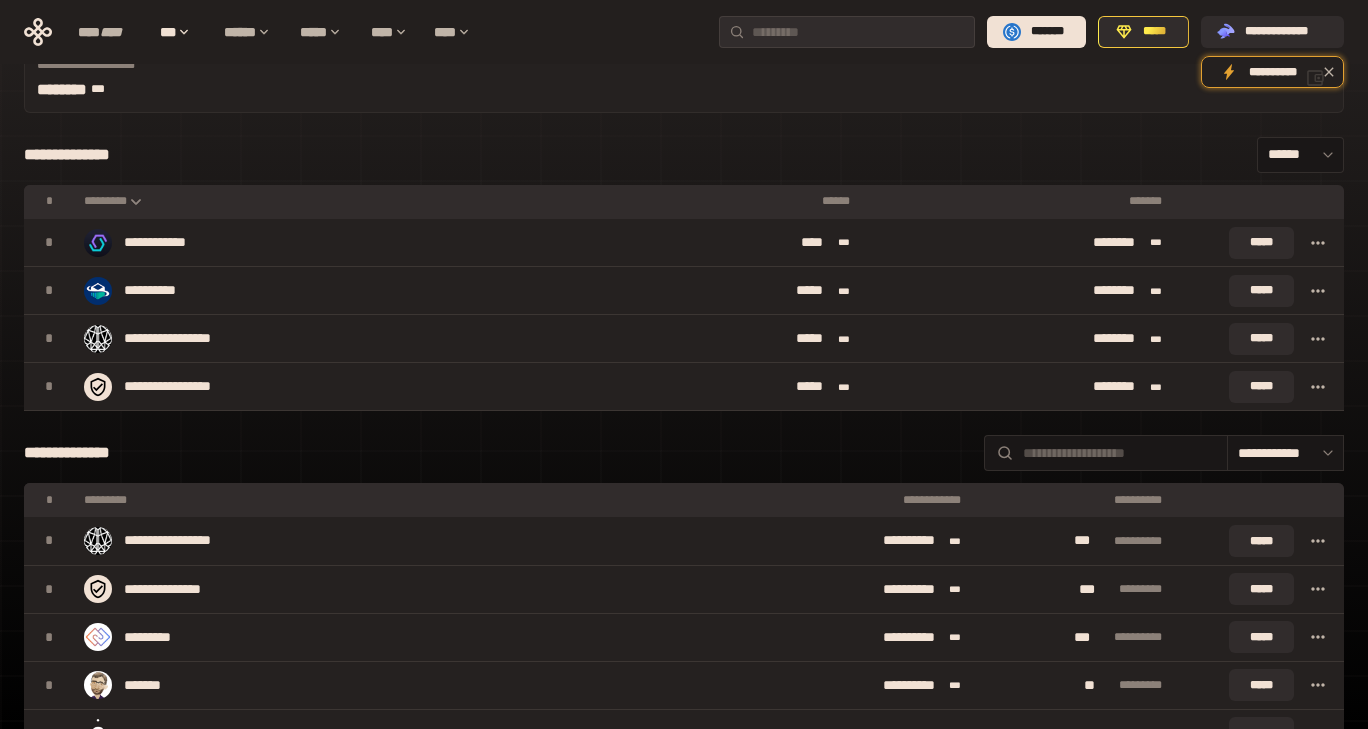 scroll, scrollTop: 0, scrollLeft: 0, axis: both 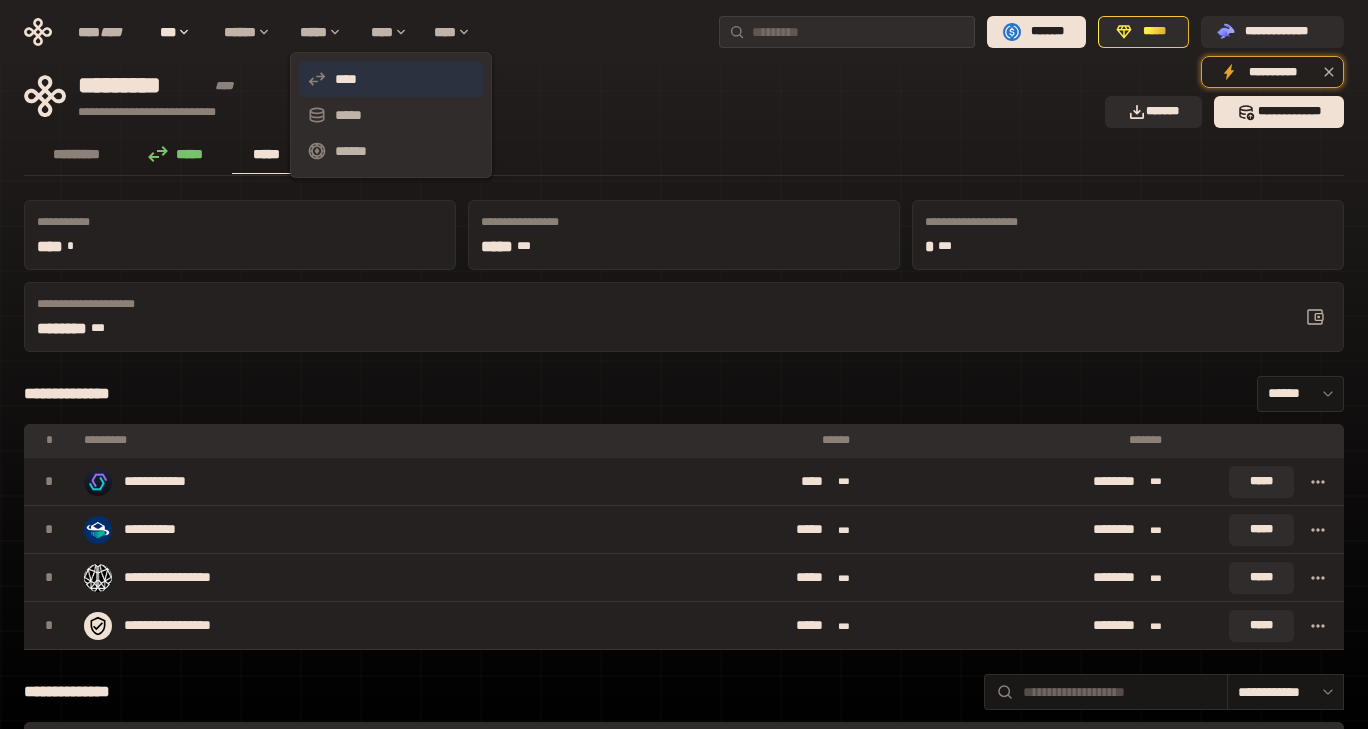 click on "****" at bounding box center (391, 79) 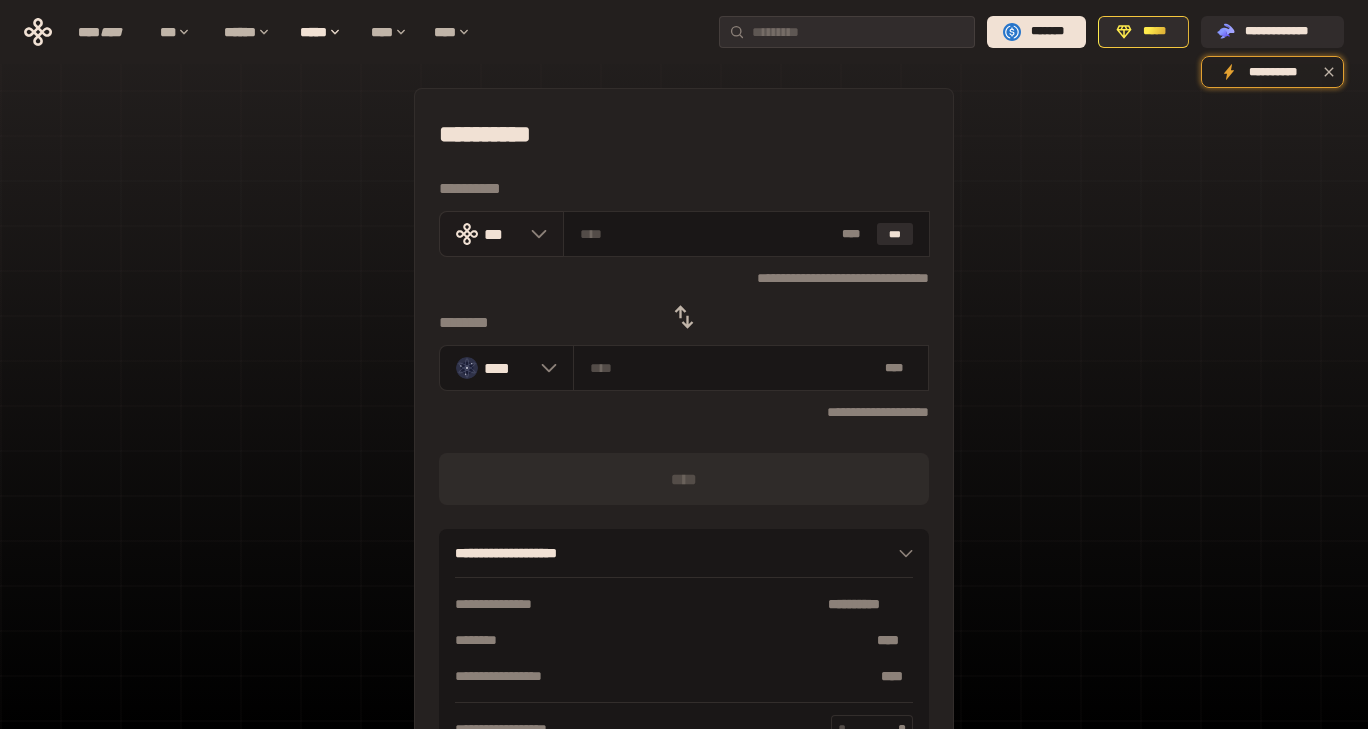 click on "***" at bounding box center [502, 234] 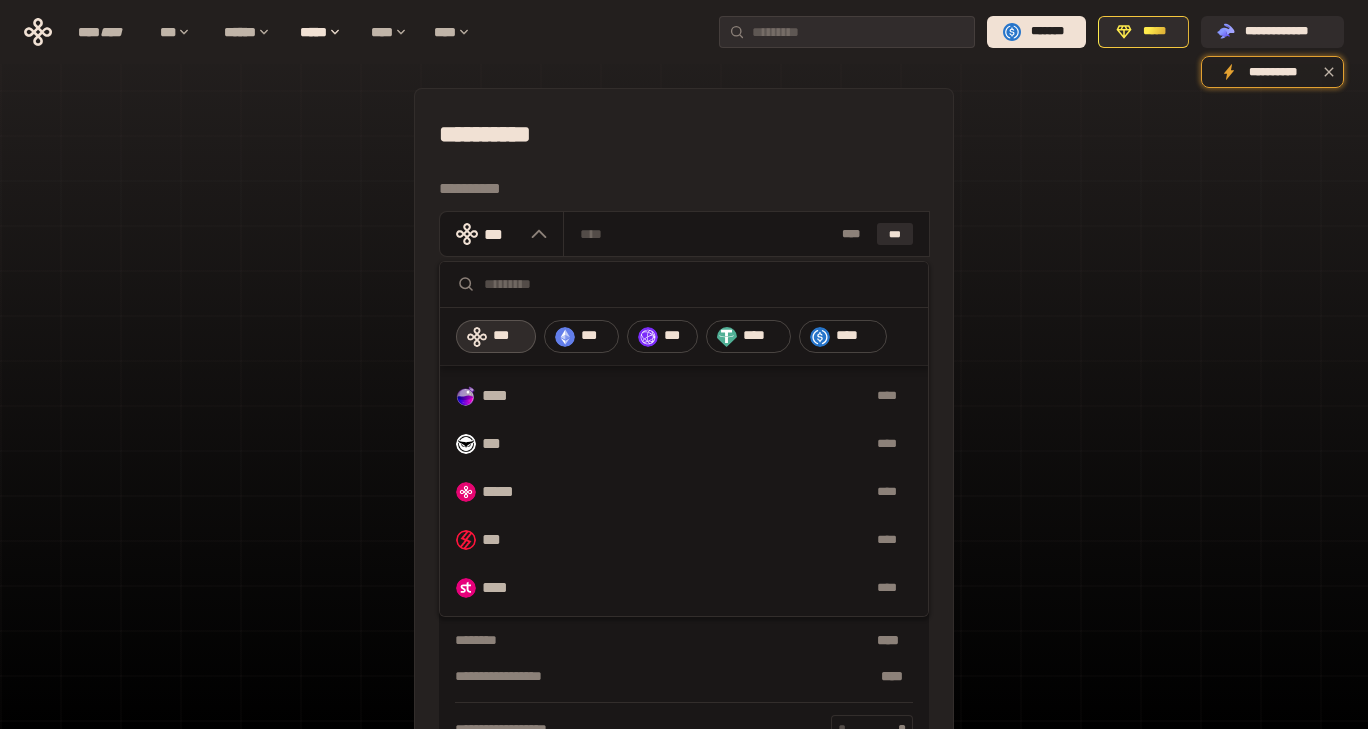 scroll, scrollTop: 1061, scrollLeft: 0, axis: vertical 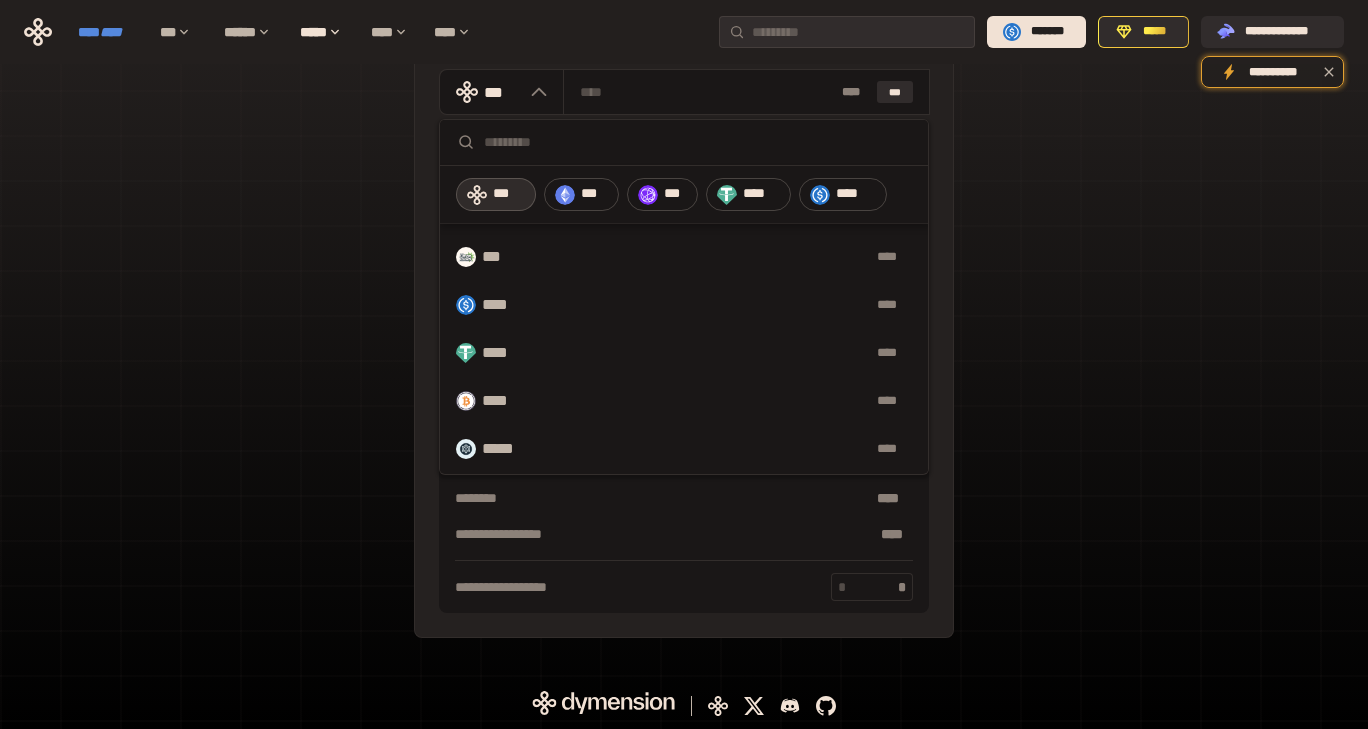 click on "****" at bounding box center [111, 32] 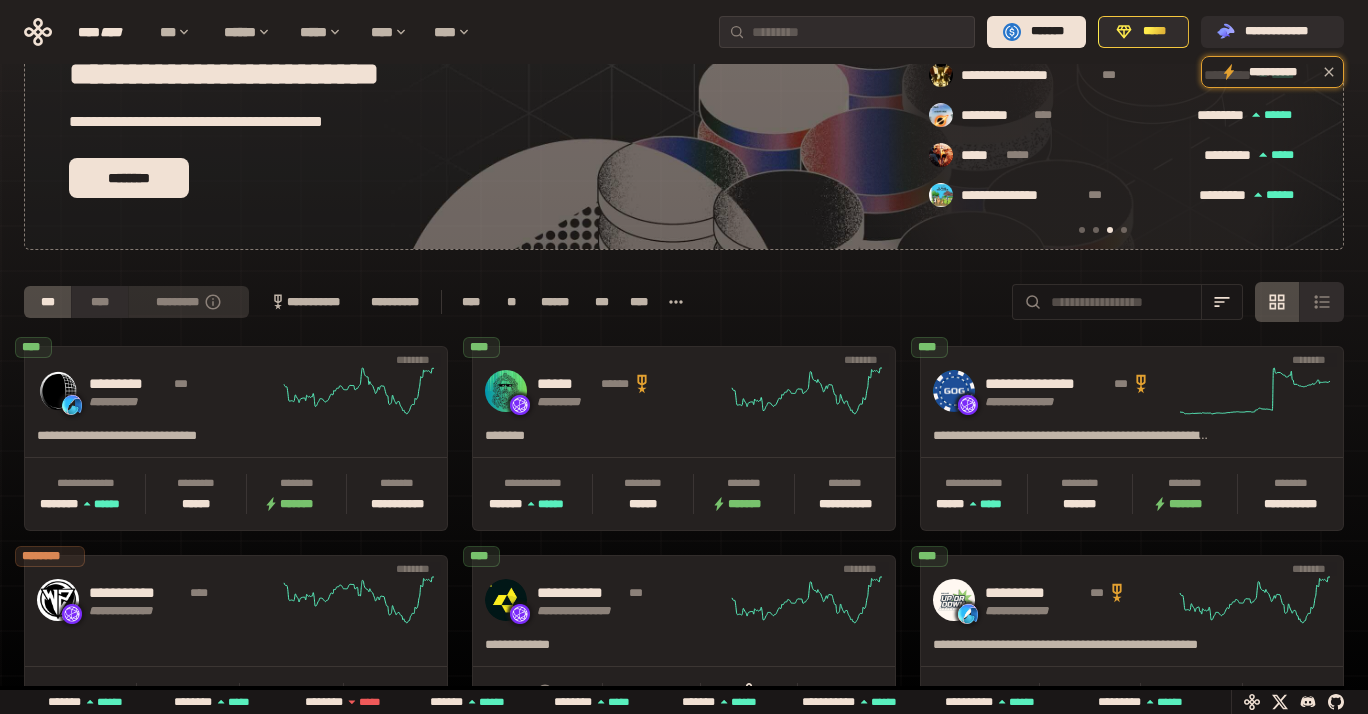 scroll, scrollTop: 0, scrollLeft: 856, axis: horizontal 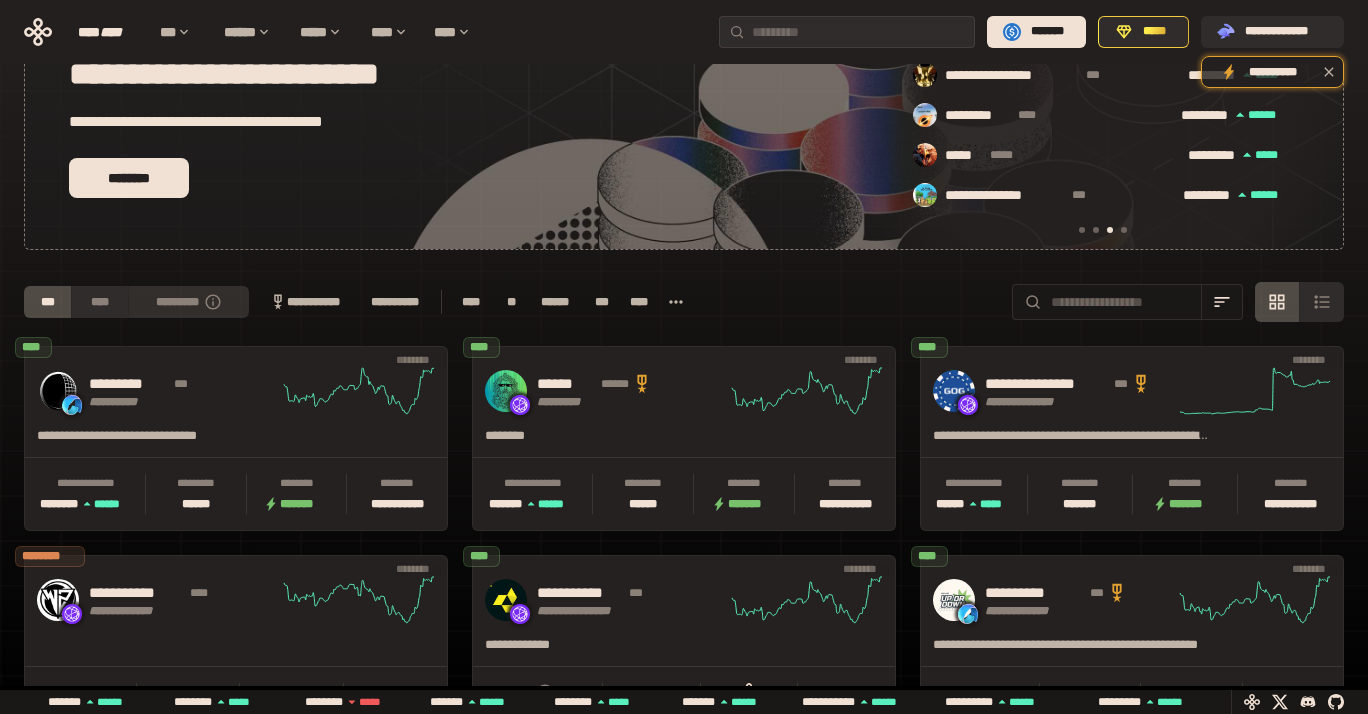 click on "*********" at bounding box center (188, 302) 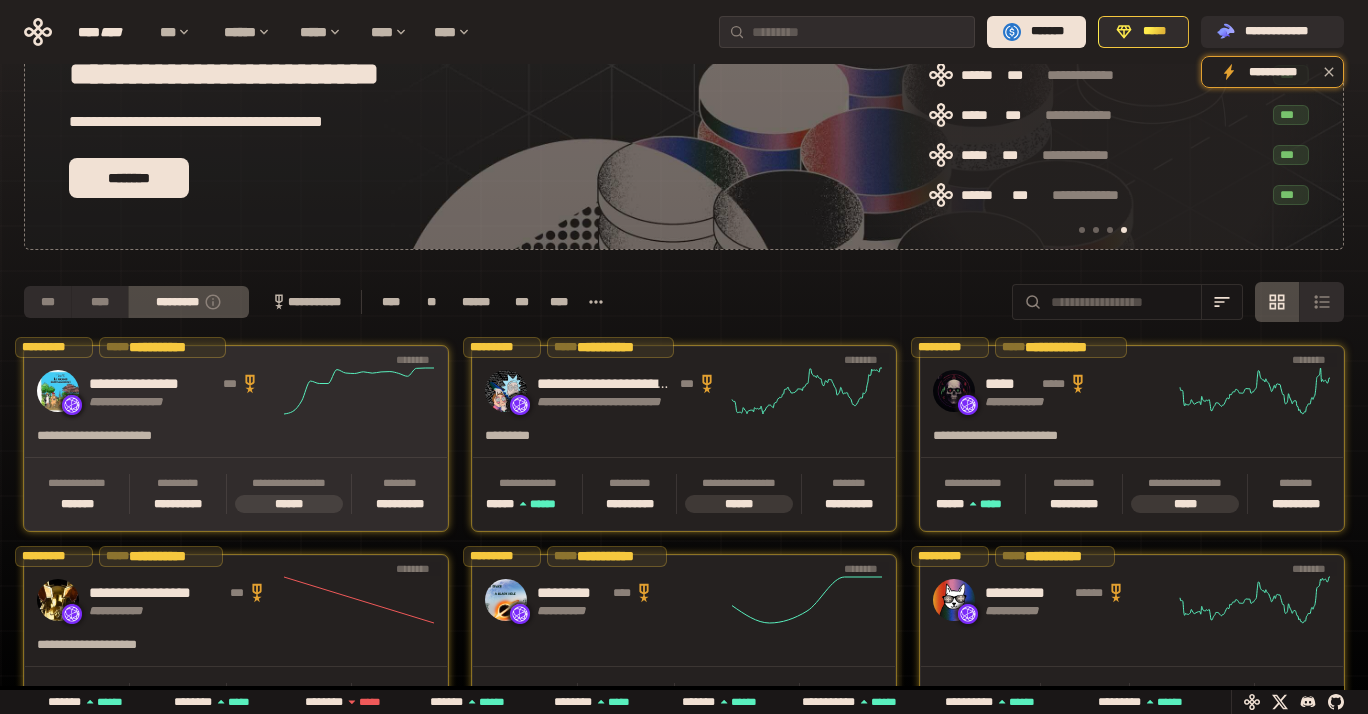 scroll, scrollTop: 0, scrollLeft: 1276, axis: horizontal 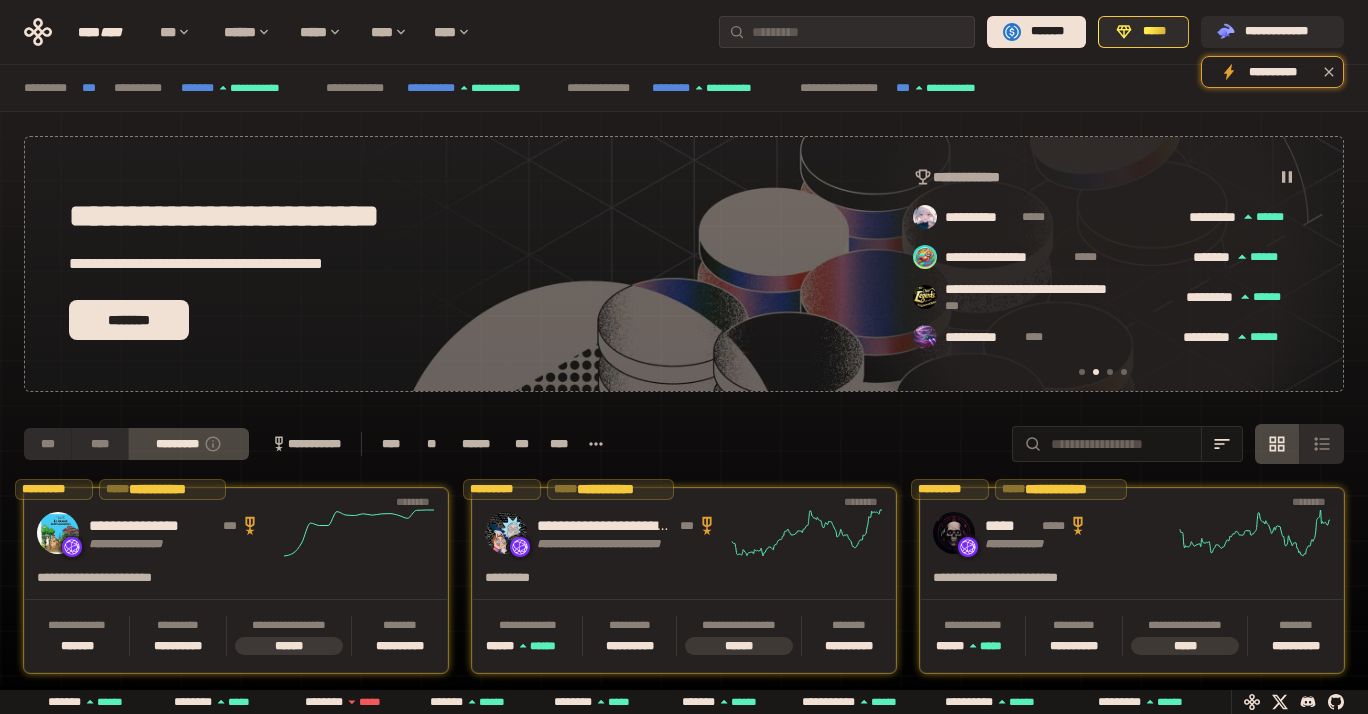 click on "**********" at bounding box center [305, 444] 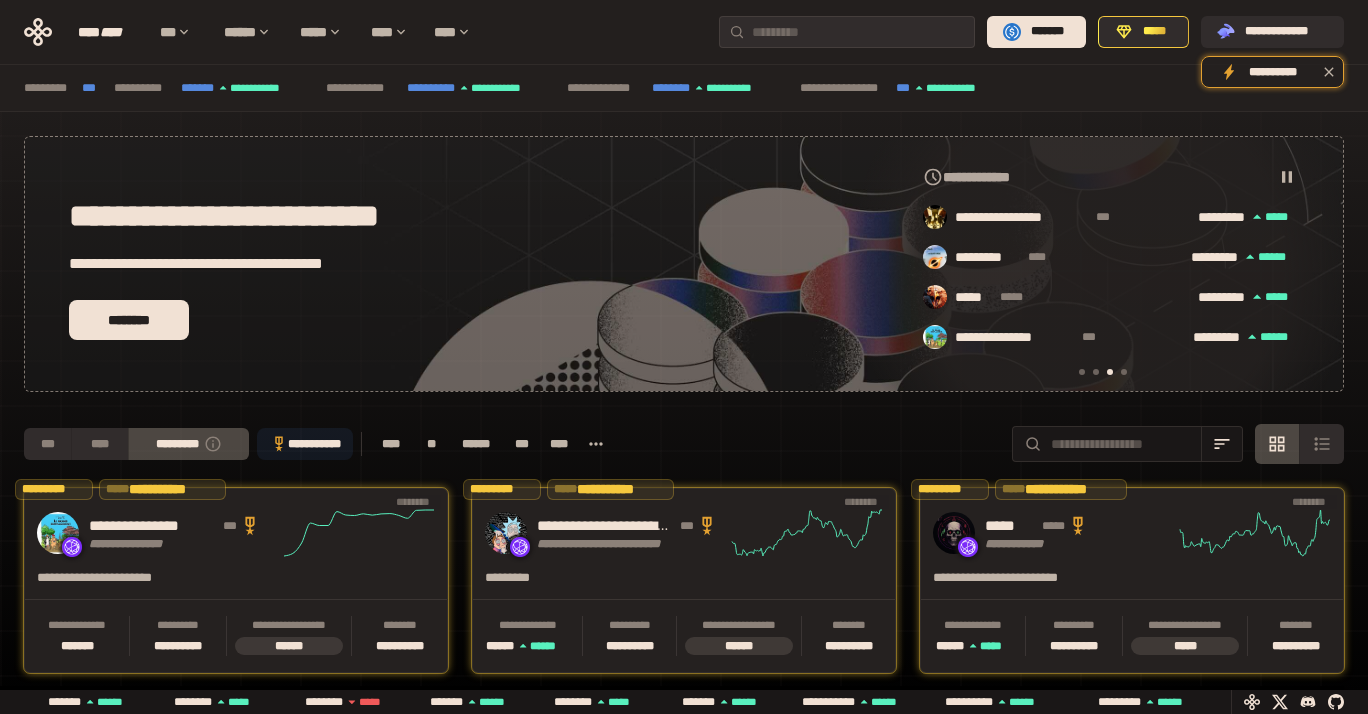 scroll, scrollTop: 0, scrollLeft: 856, axis: horizontal 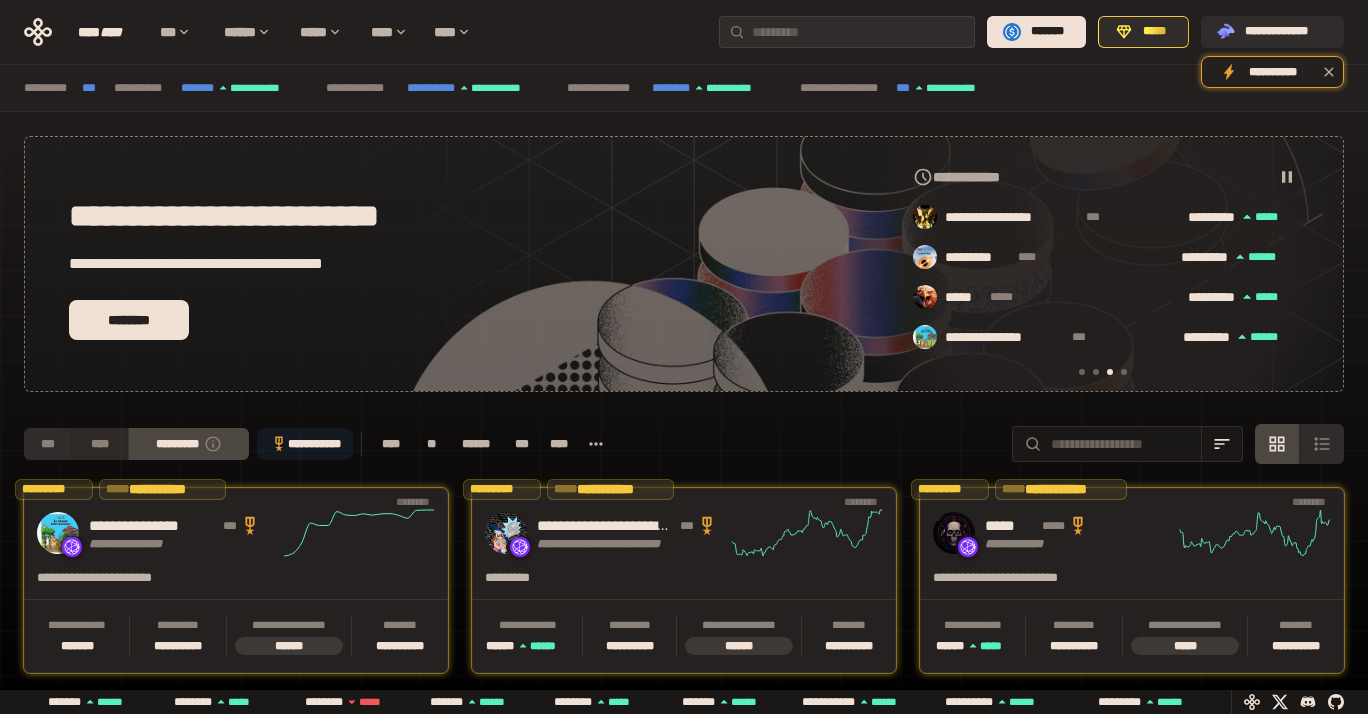 click on "****" at bounding box center [99, 444] 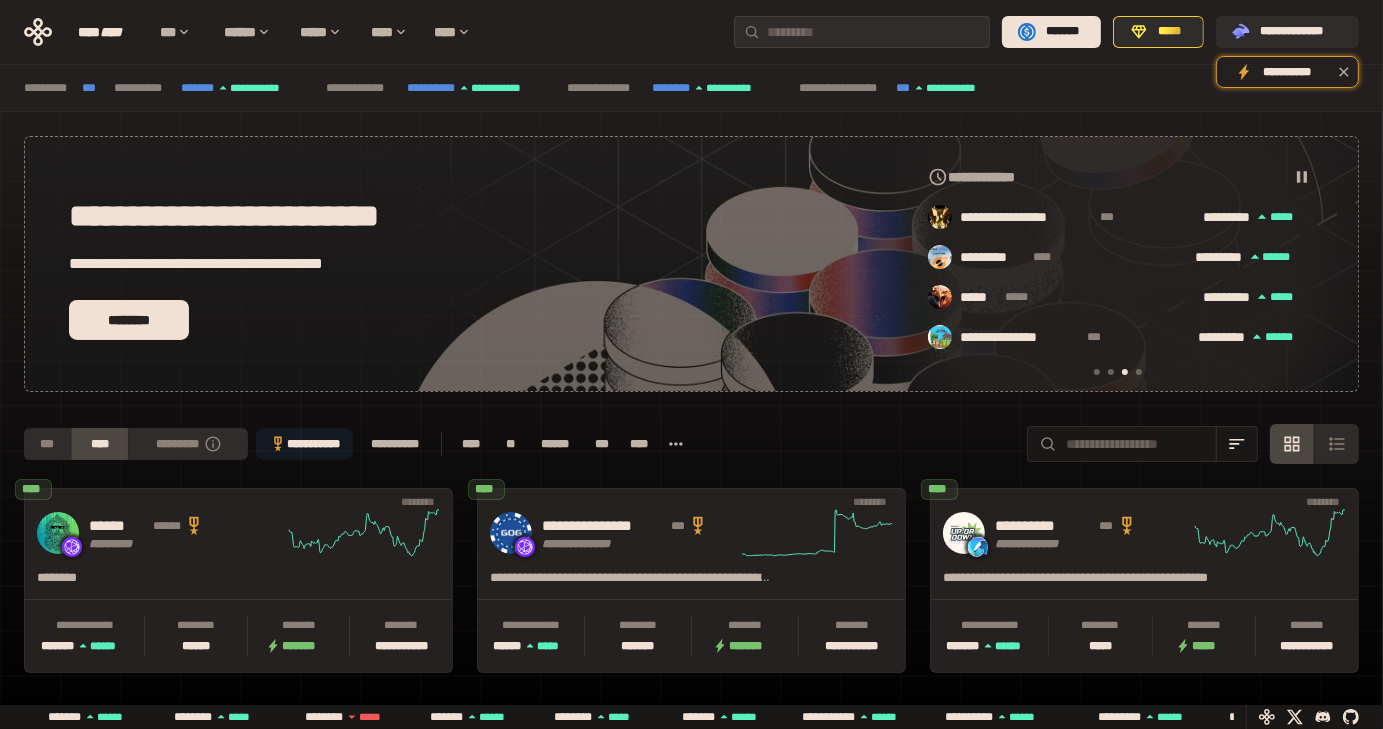 click on "**********" at bounding box center (304, 444) 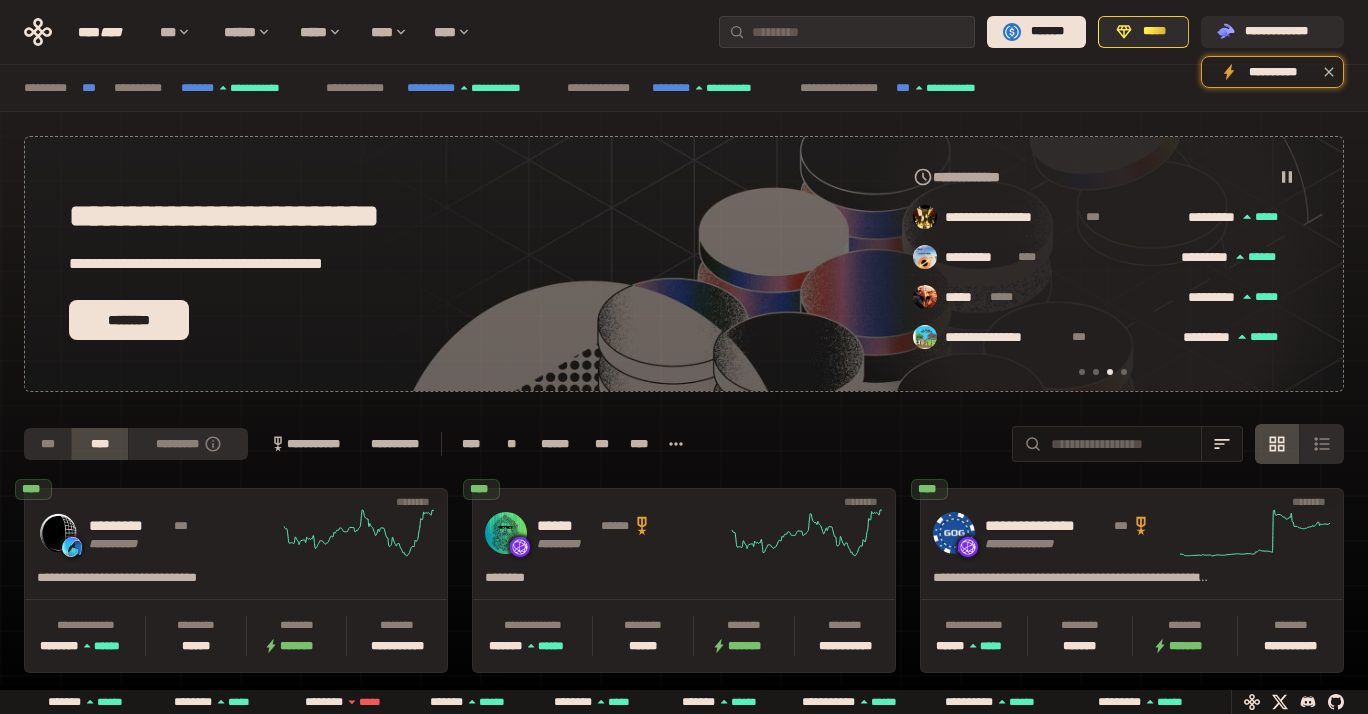scroll, scrollTop: 180, scrollLeft: 0, axis: vertical 